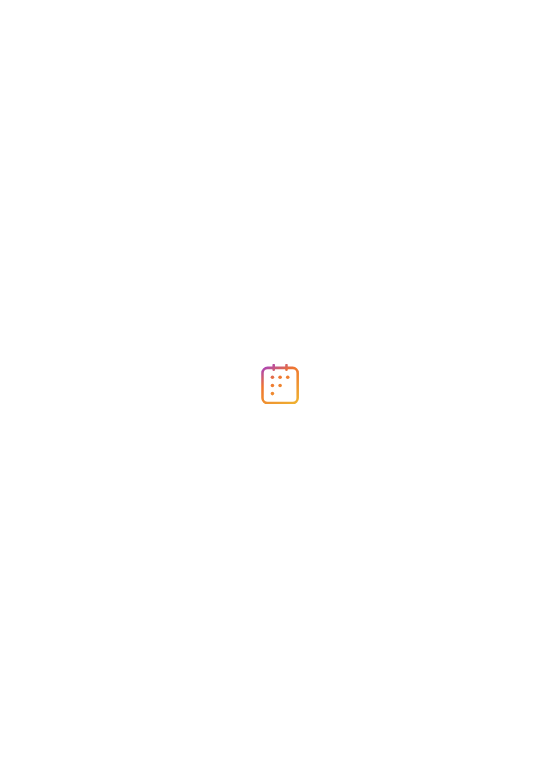 scroll, scrollTop: 0, scrollLeft: 0, axis: both 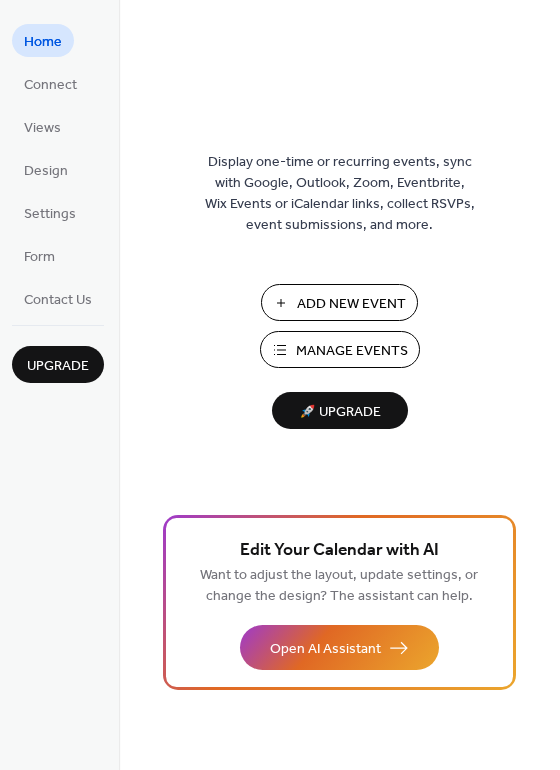 click on "Add New Event" at bounding box center (351, 304) 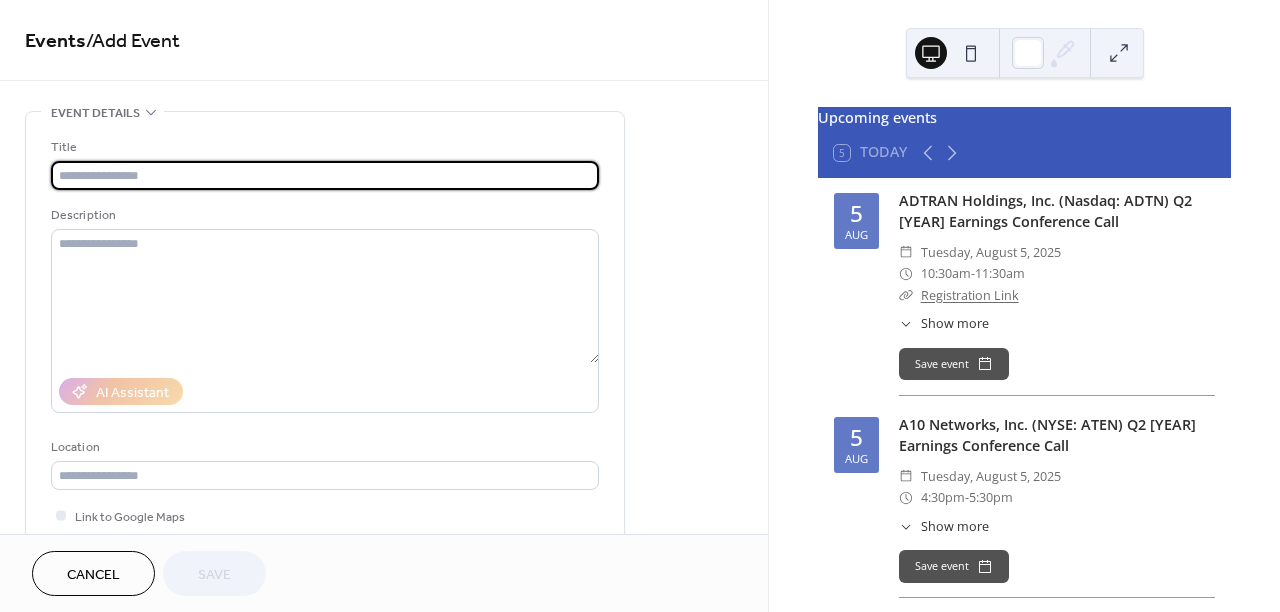 scroll, scrollTop: 0, scrollLeft: 0, axis: both 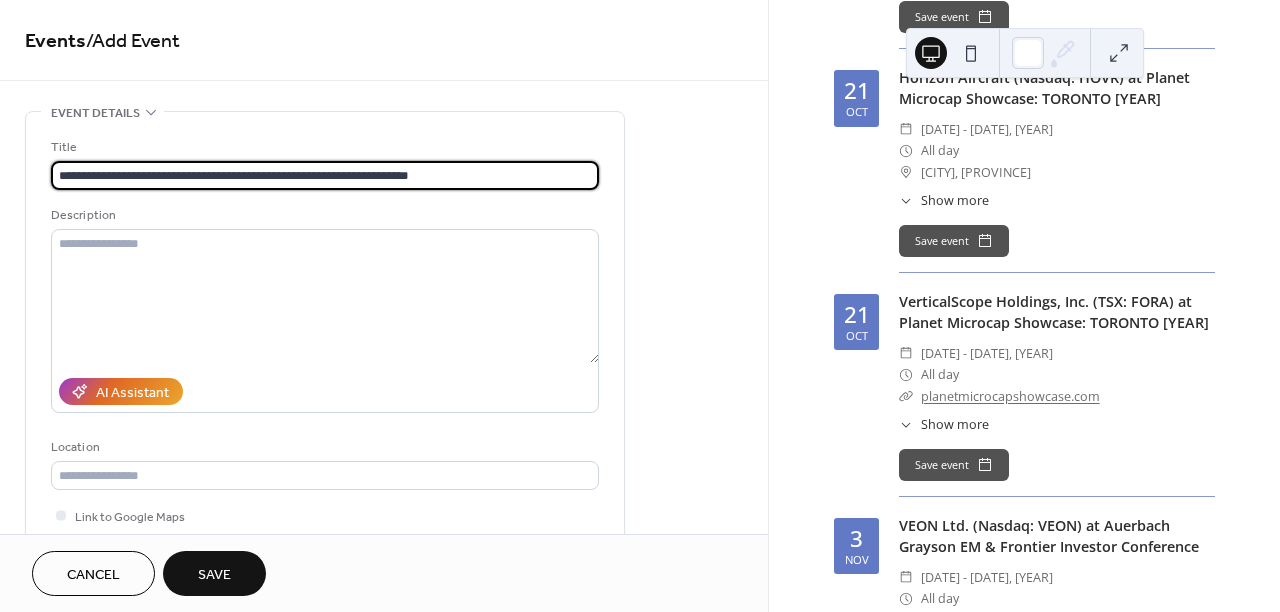 type on "**********" 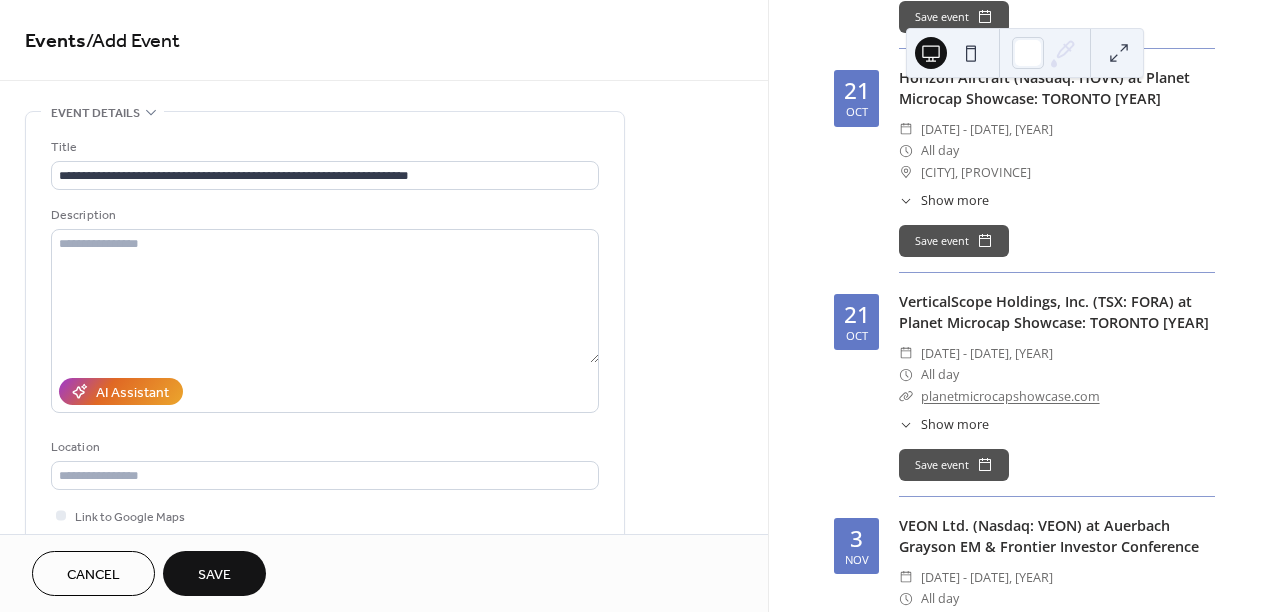 click on "**********" at bounding box center (384, 798) 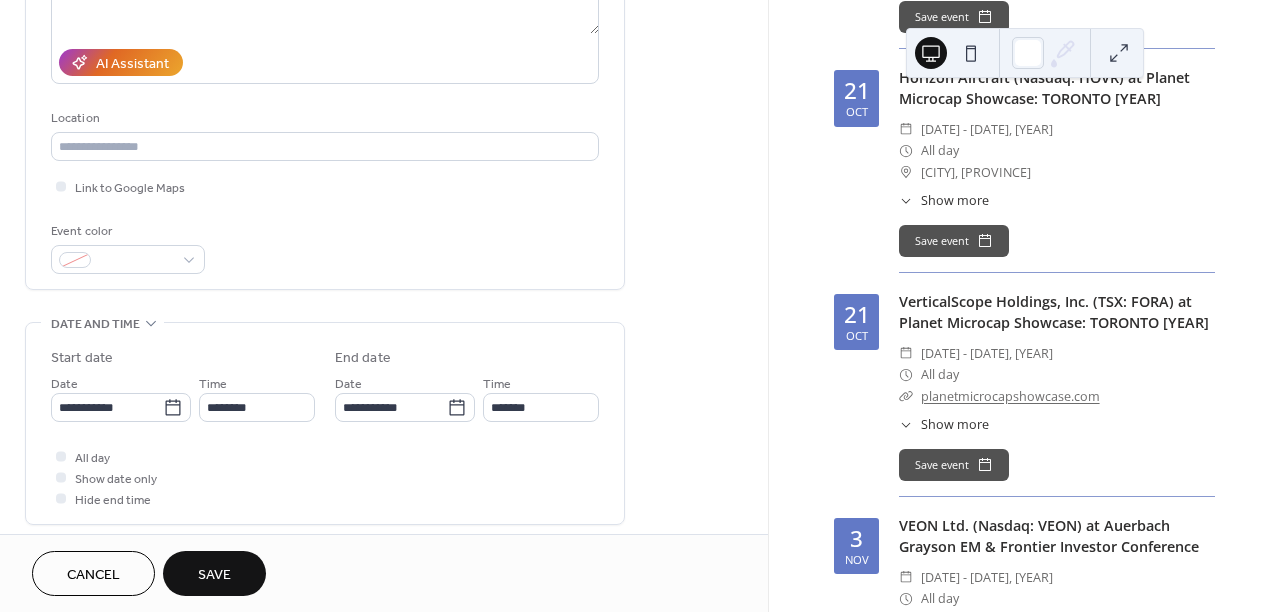 scroll, scrollTop: 337, scrollLeft: 0, axis: vertical 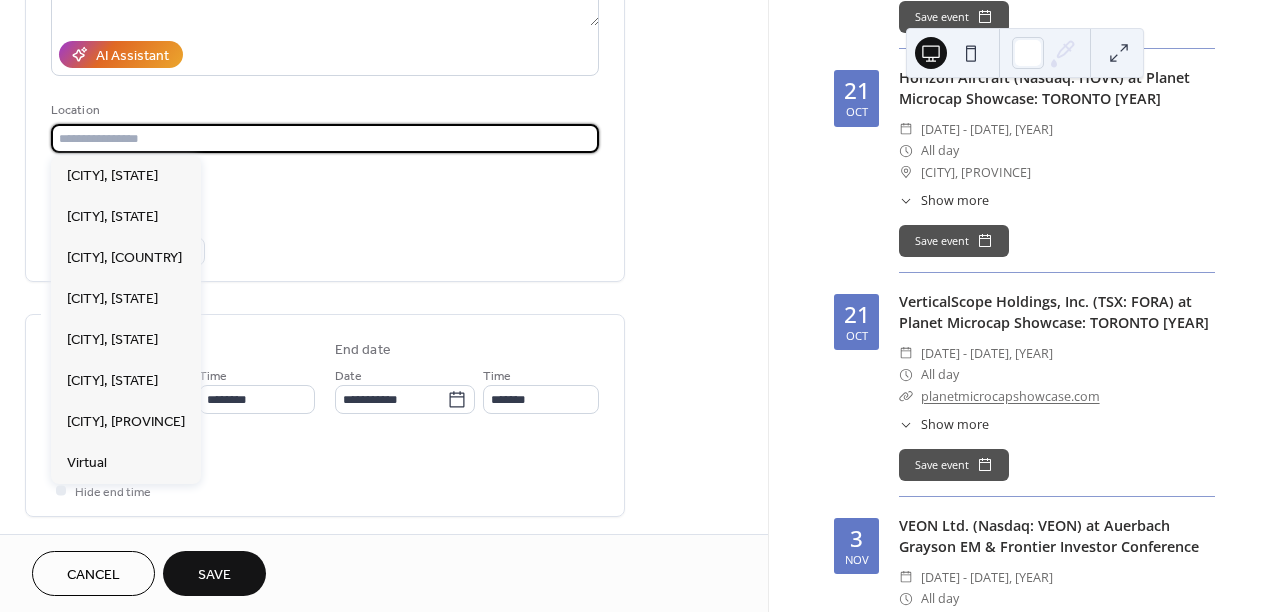 click at bounding box center [325, 138] 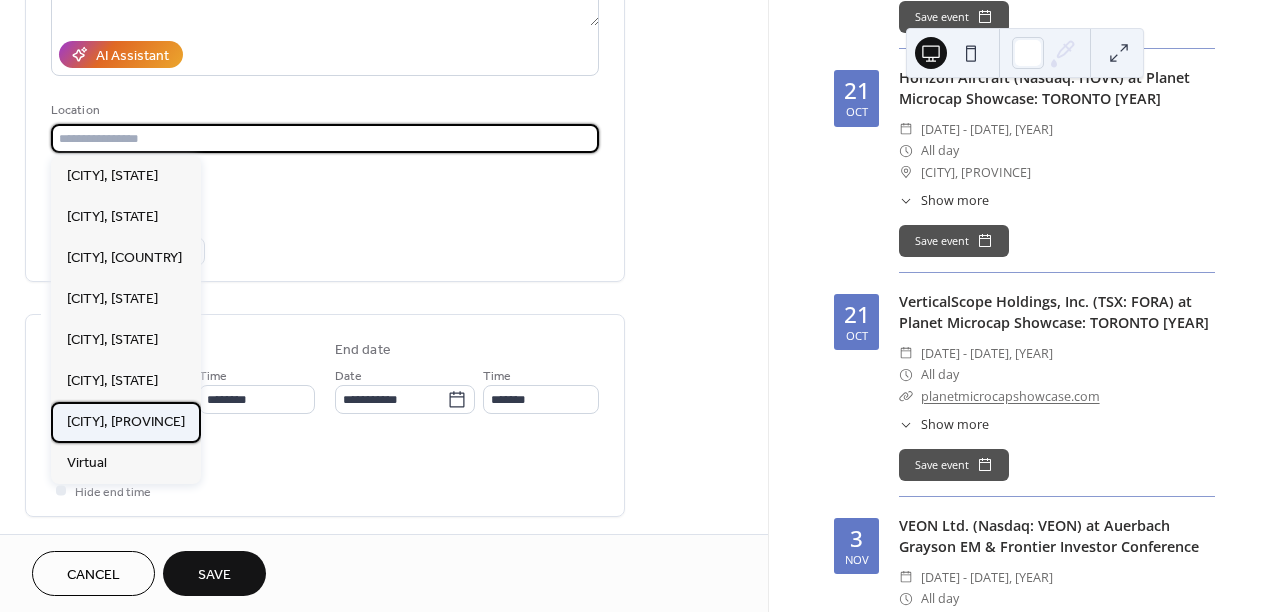 click on "[CITY], [PROVINCE]" at bounding box center [126, 422] 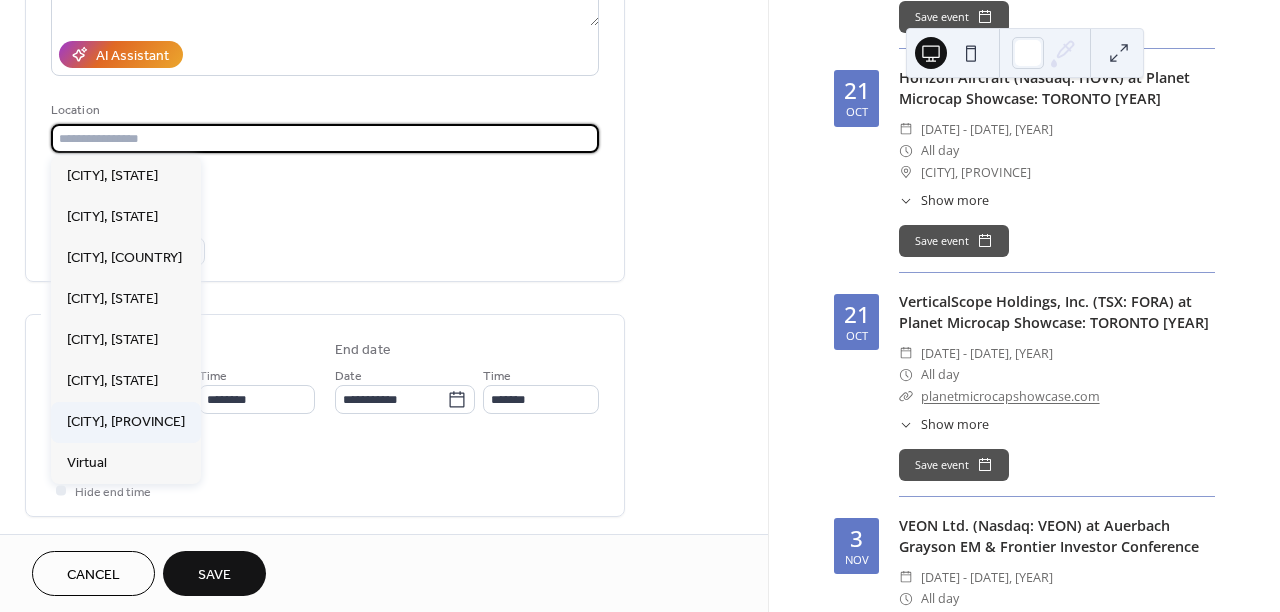 type on "**********" 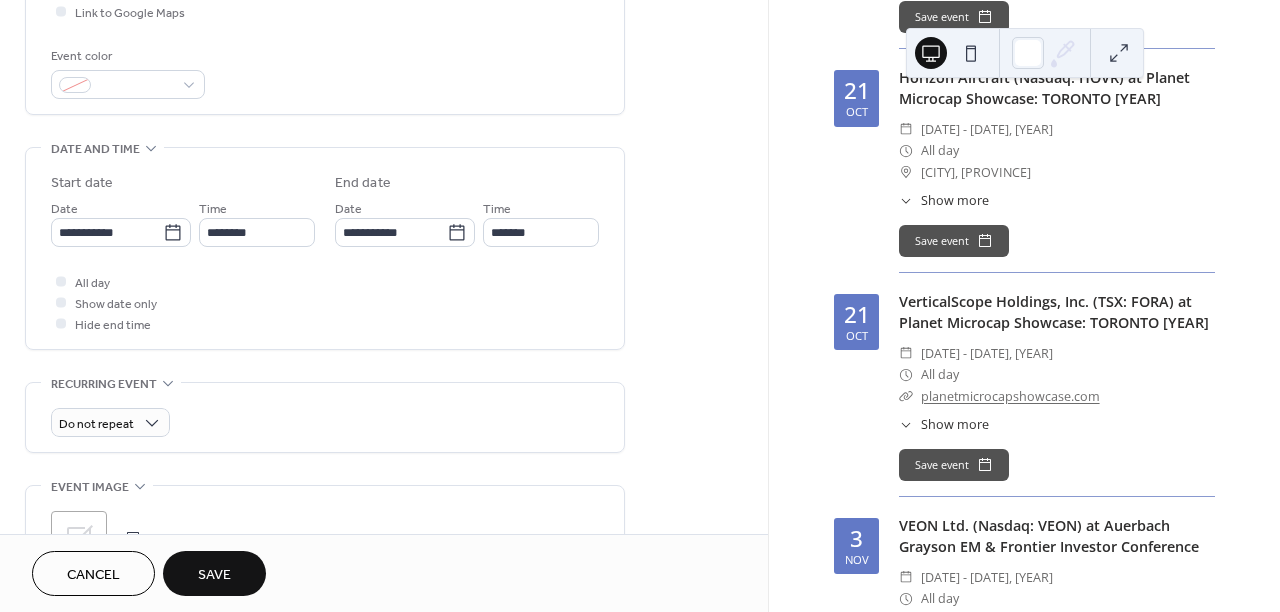 scroll, scrollTop: 554, scrollLeft: 0, axis: vertical 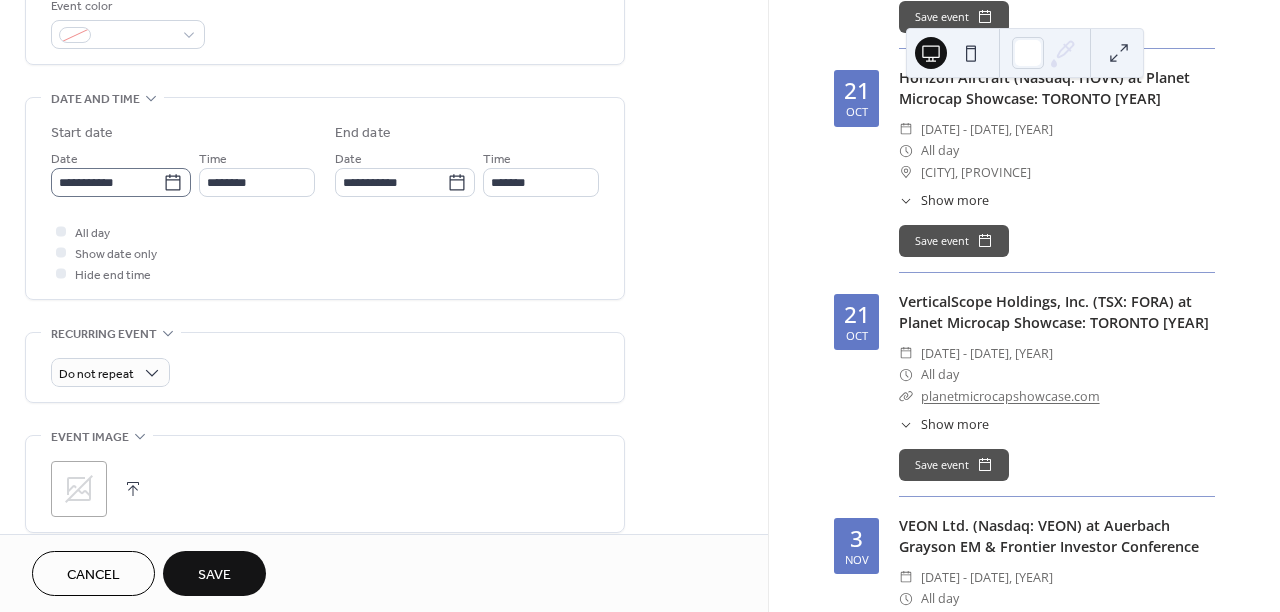 click 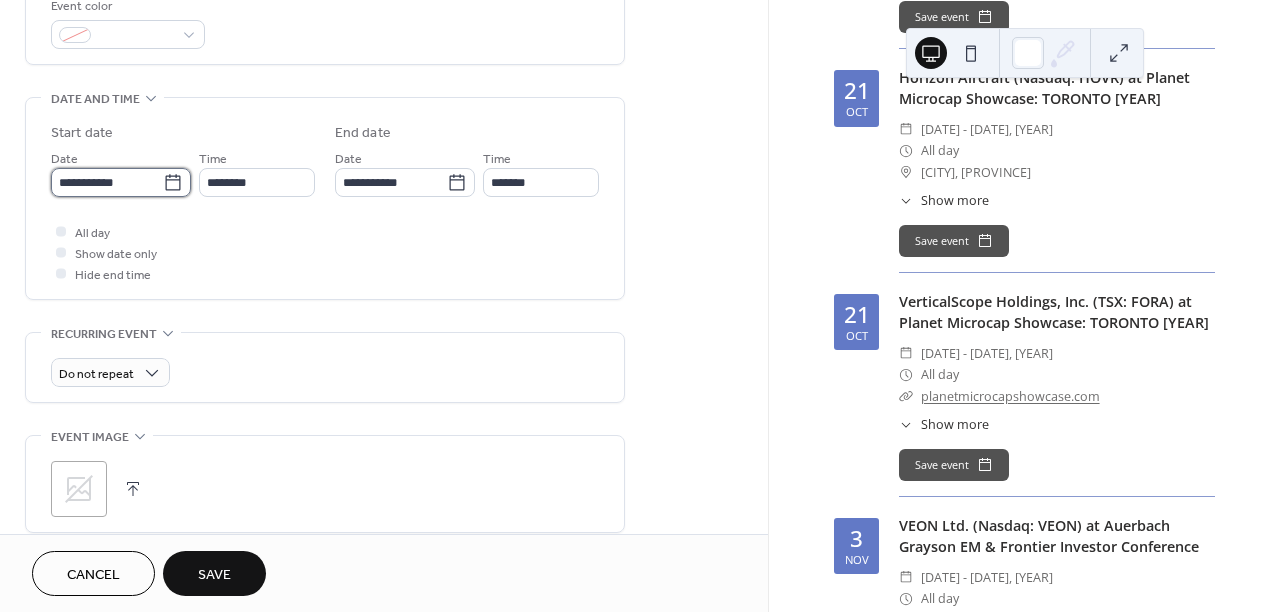 click on "**********" at bounding box center (107, 182) 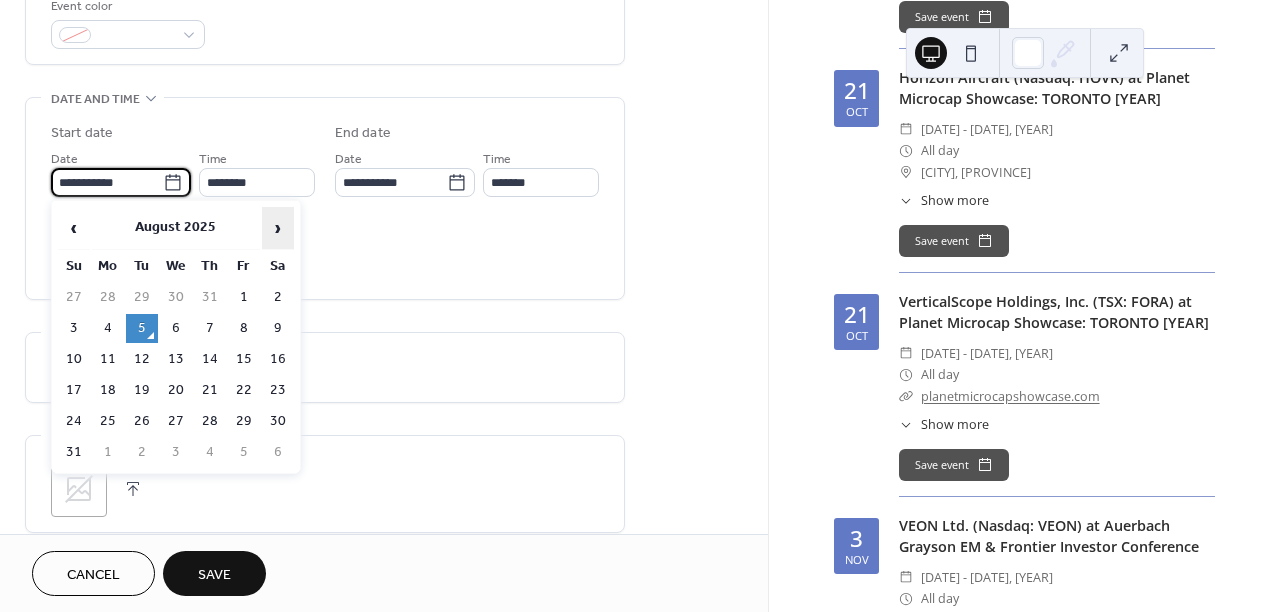 click on "›" at bounding box center (278, 228) 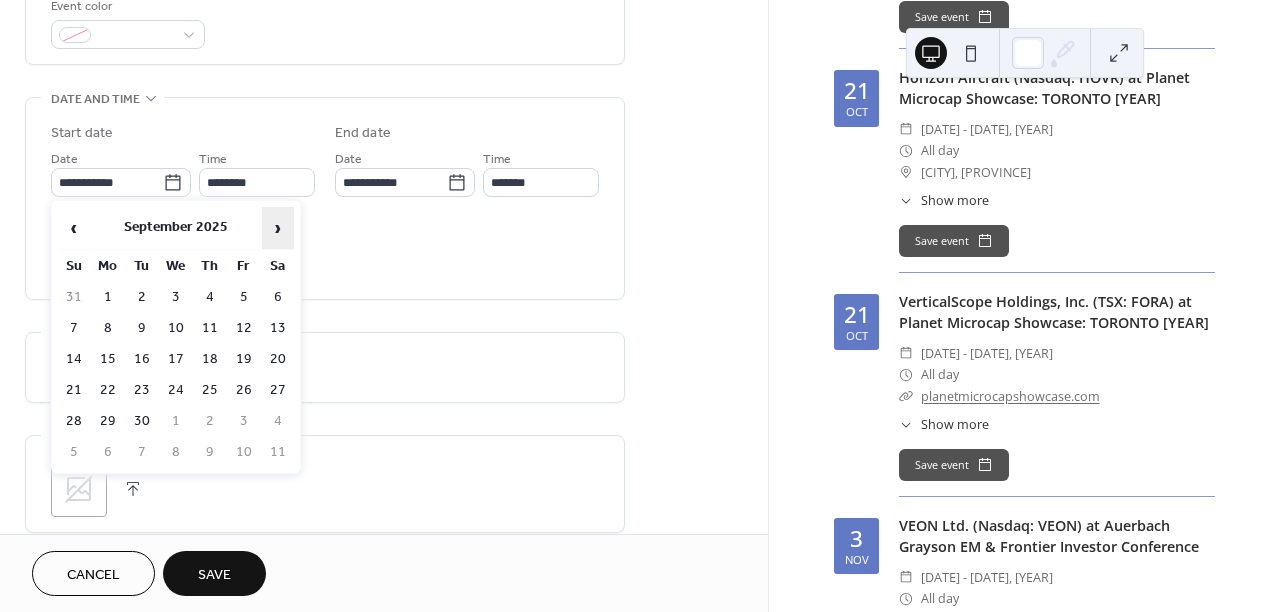 click on "›" at bounding box center (278, 228) 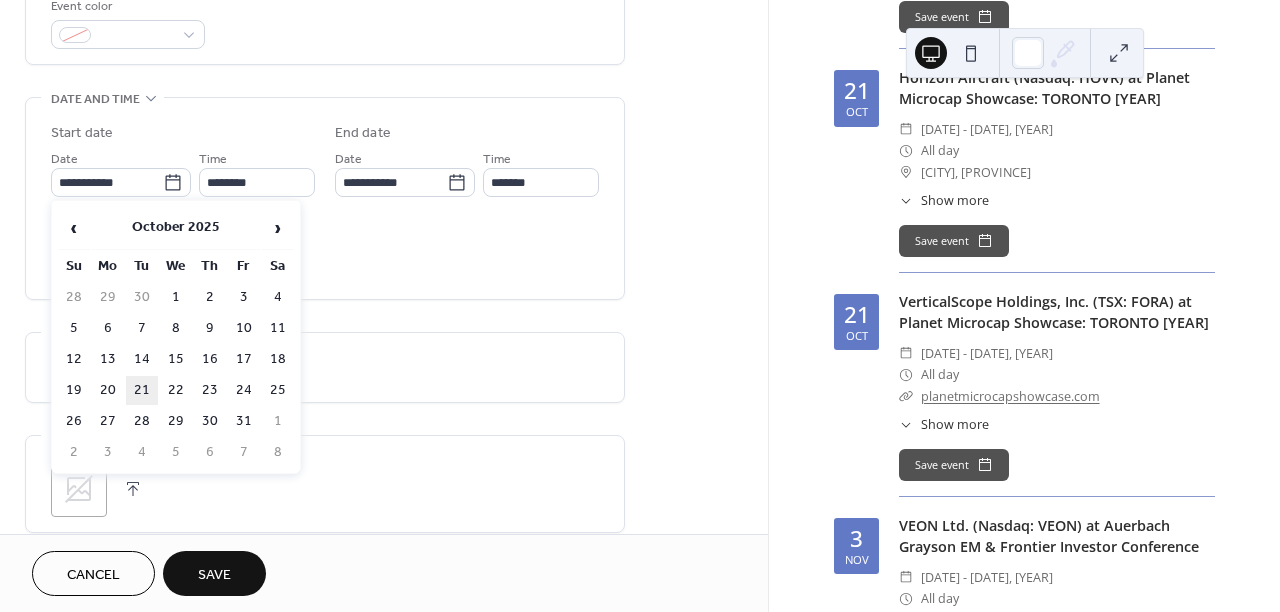 click on "21" at bounding box center (142, 390) 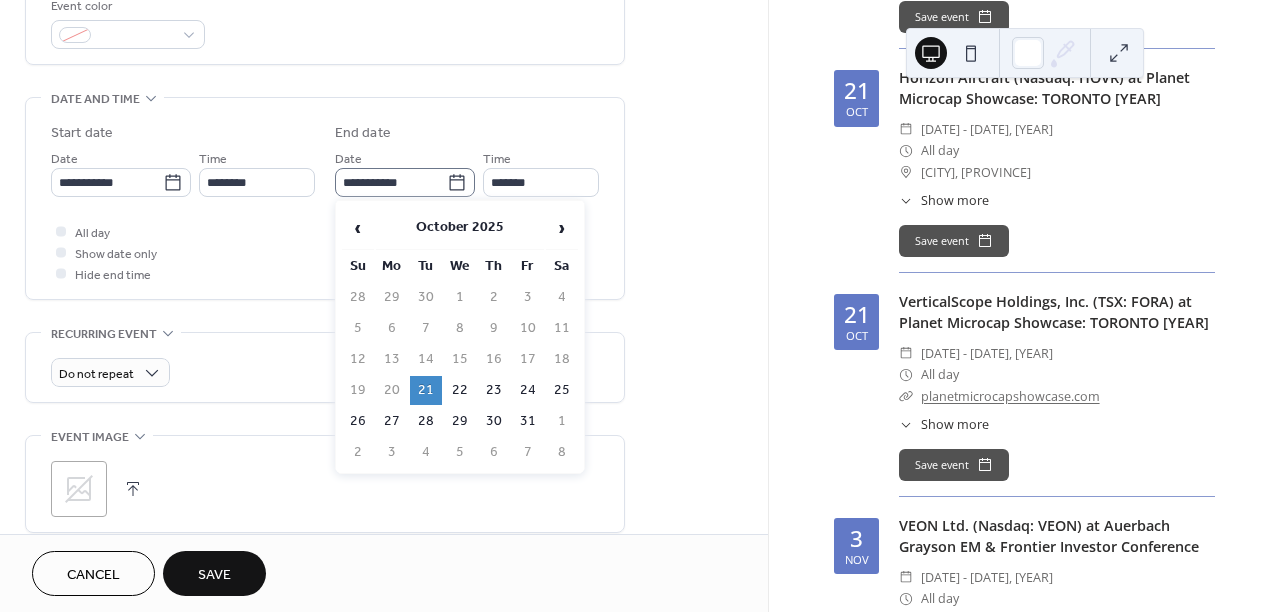 click 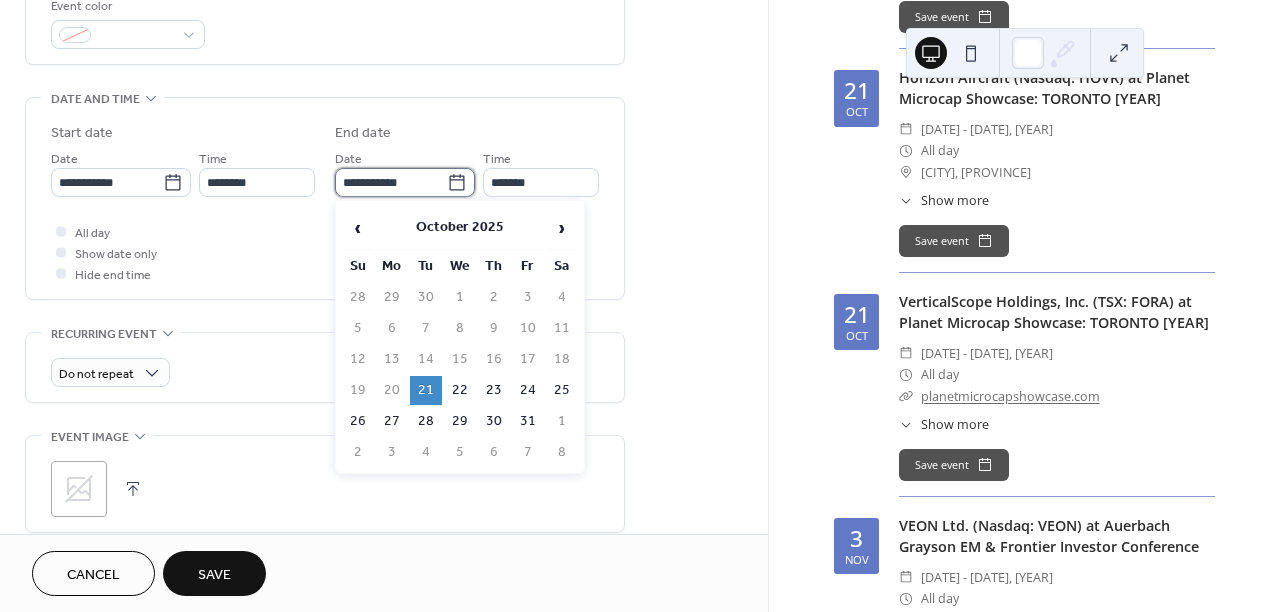 click on "**********" at bounding box center (391, 182) 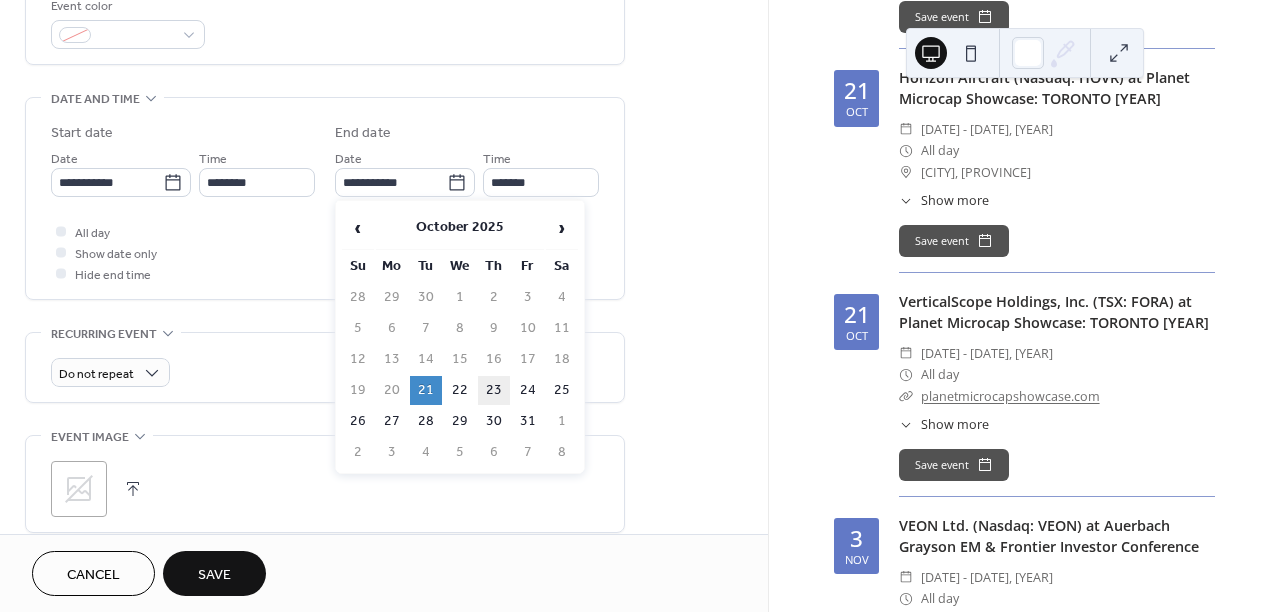 click on "23" at bounding box center (494, 390) 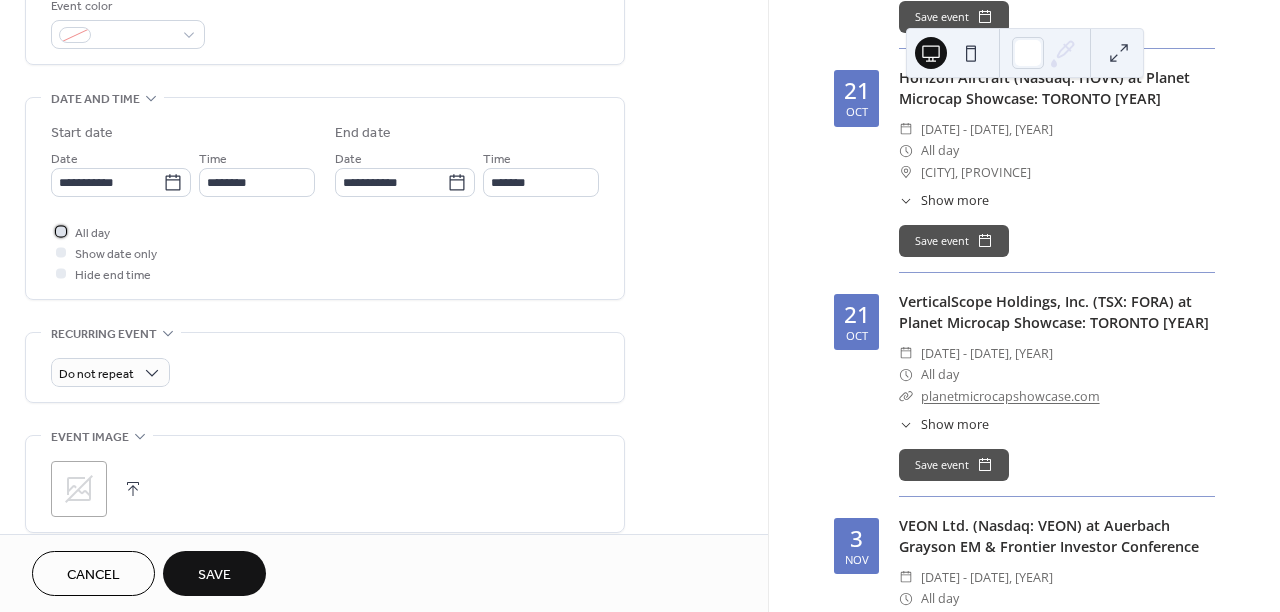 click at bounding box center [61, 231] 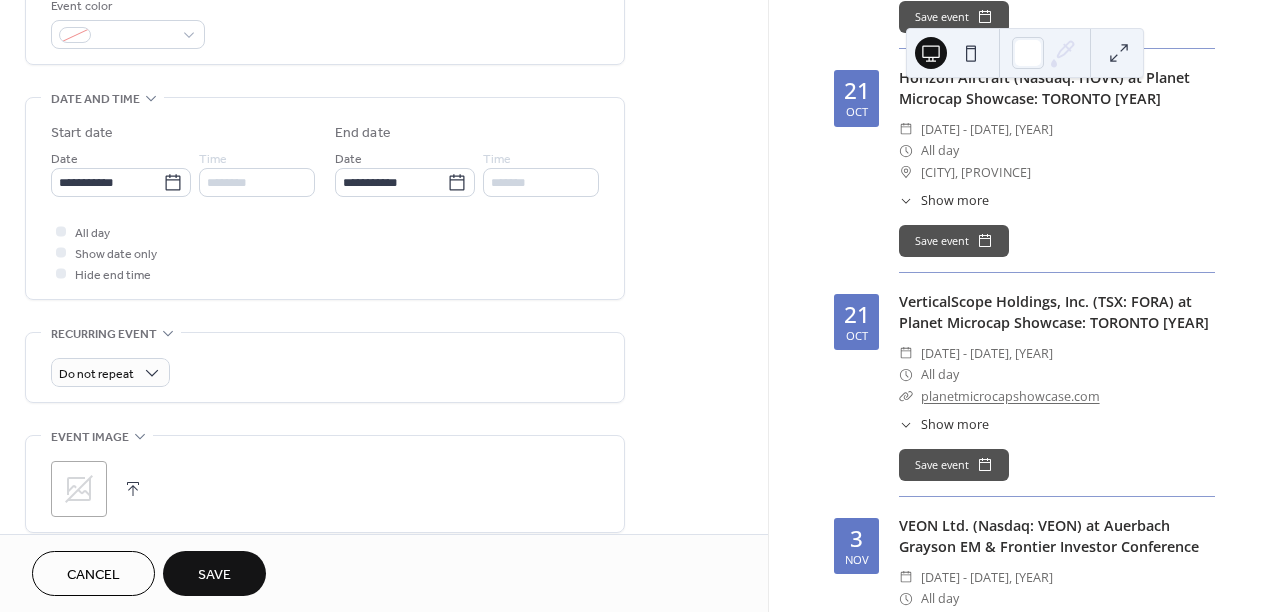 click 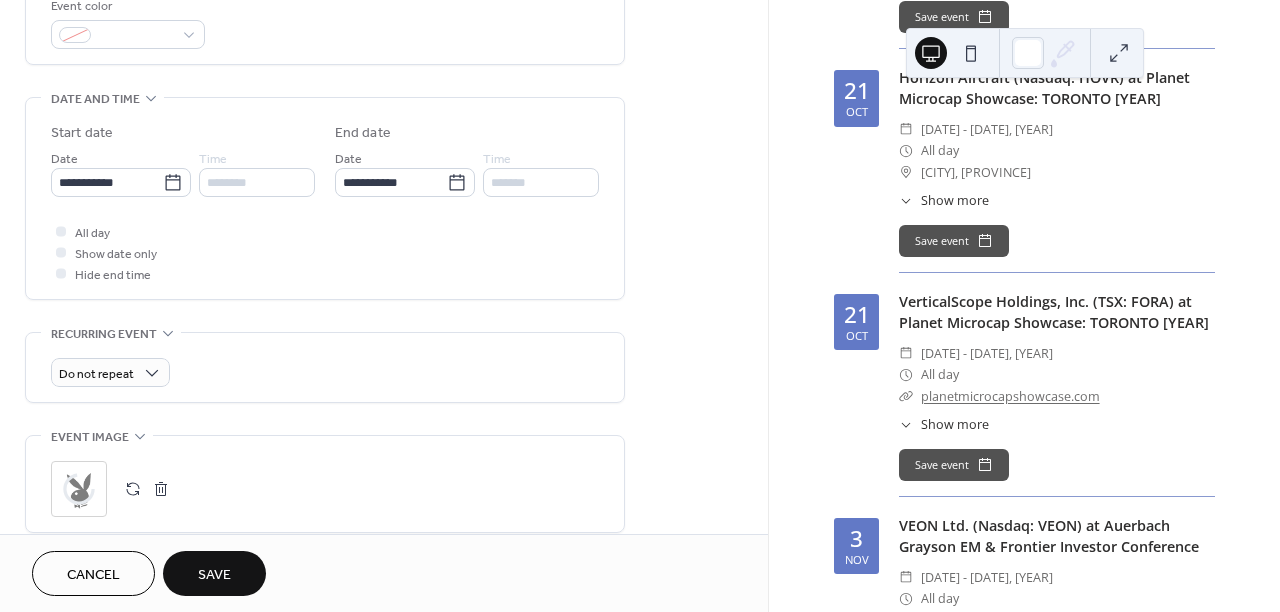 click on "**********" at bounding box center [384, 244] 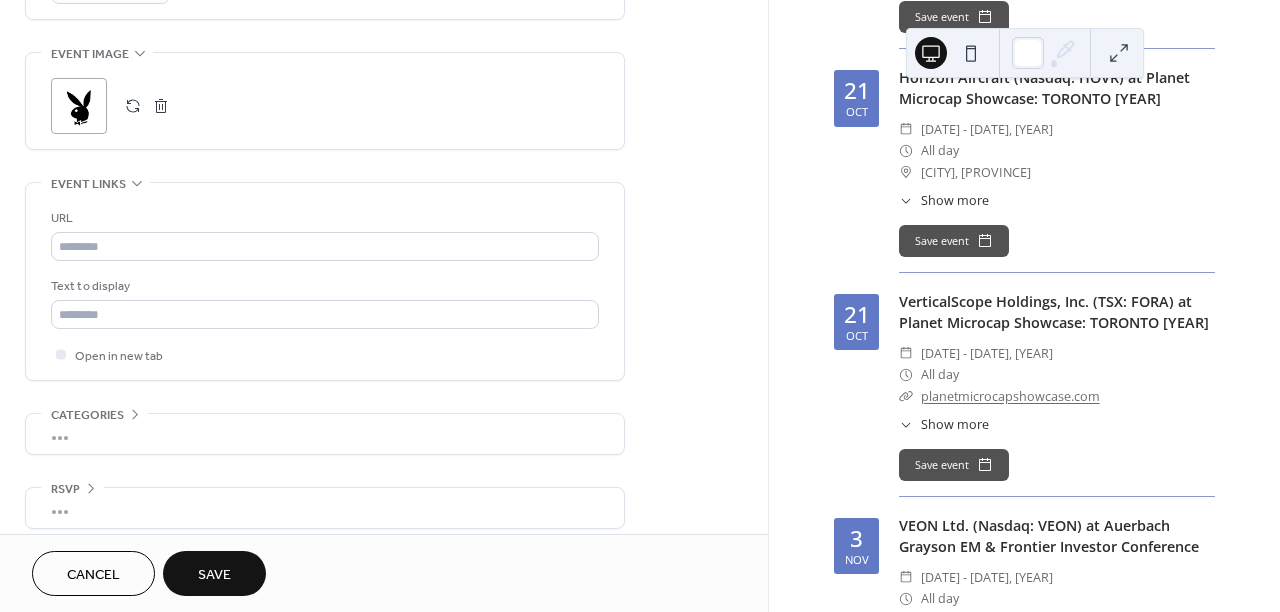scroll, scrollTop: 947, scrollLeft: 0, axis: vertical 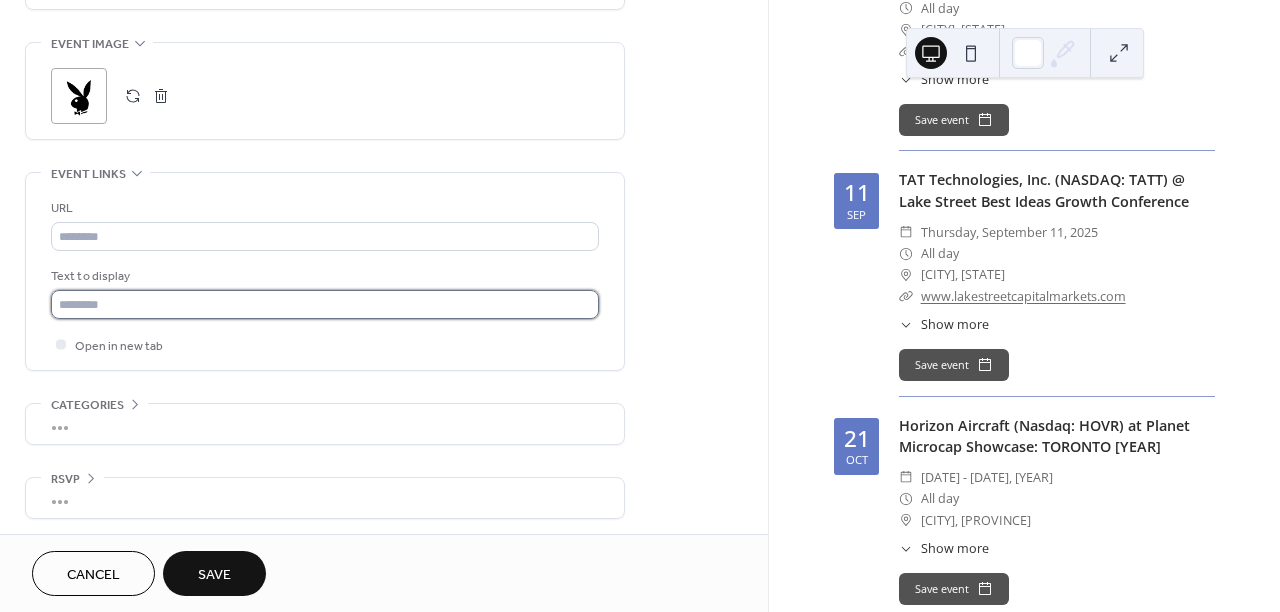 click at bounding box center (325, 304) 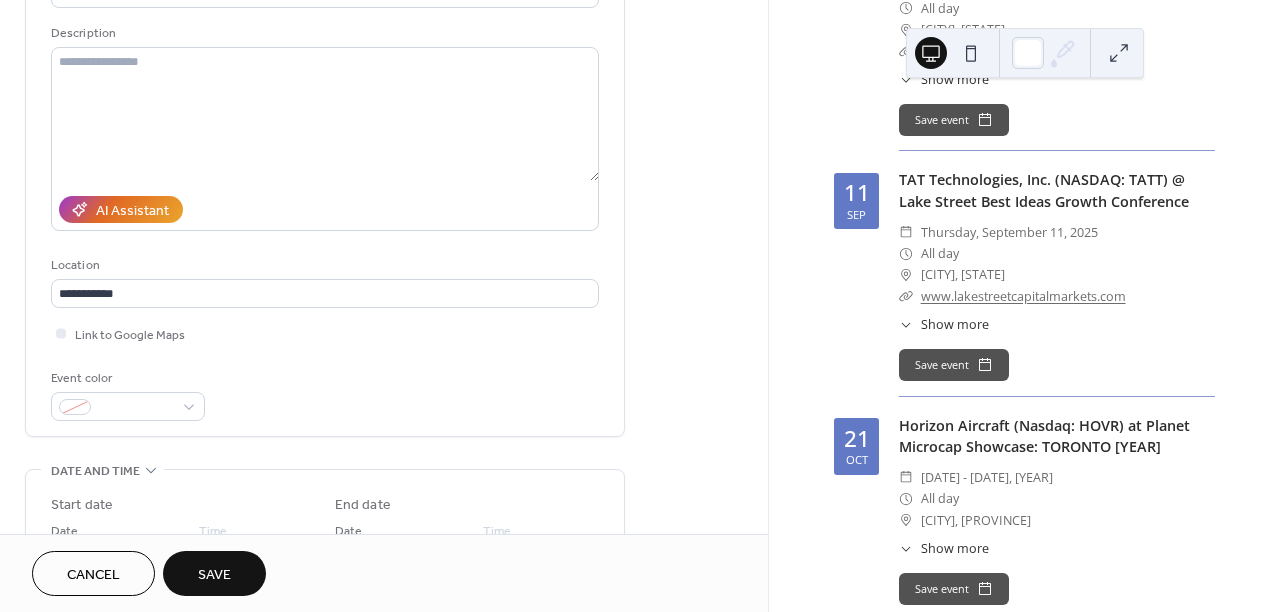 scroll, scrollTop: 45, scrollLeft: 0, axis: vertical 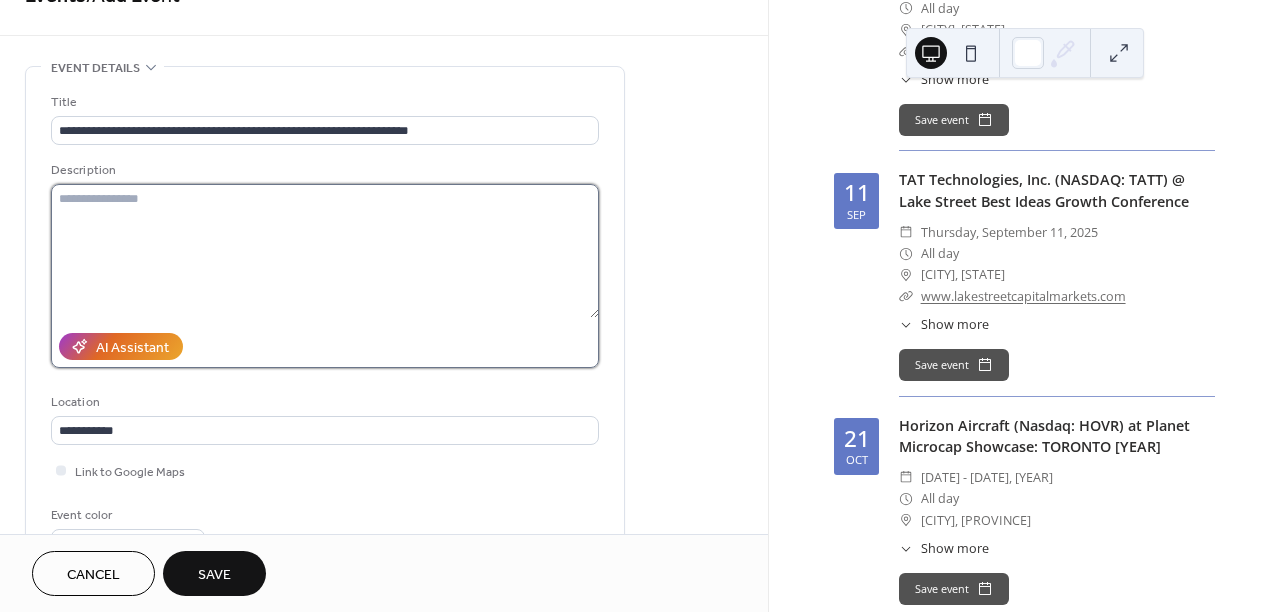 click at bounding box center [325, 251] 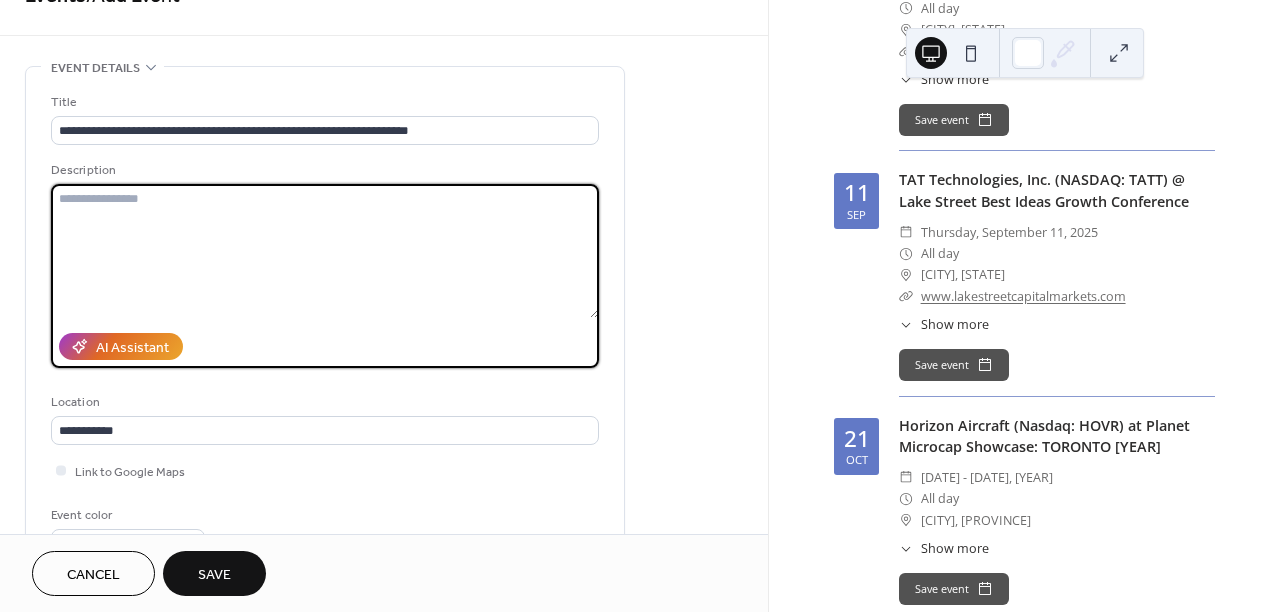 paste on "**********" 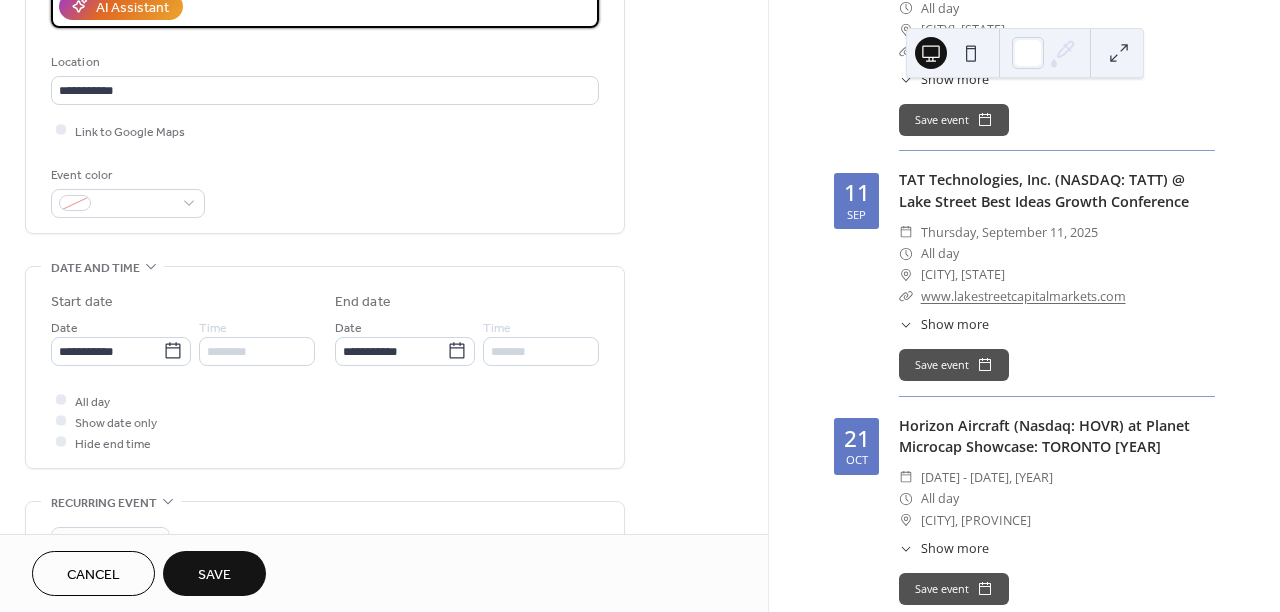 scroll, scrollTop: 441, scrollLeft: 0, axis: vertical 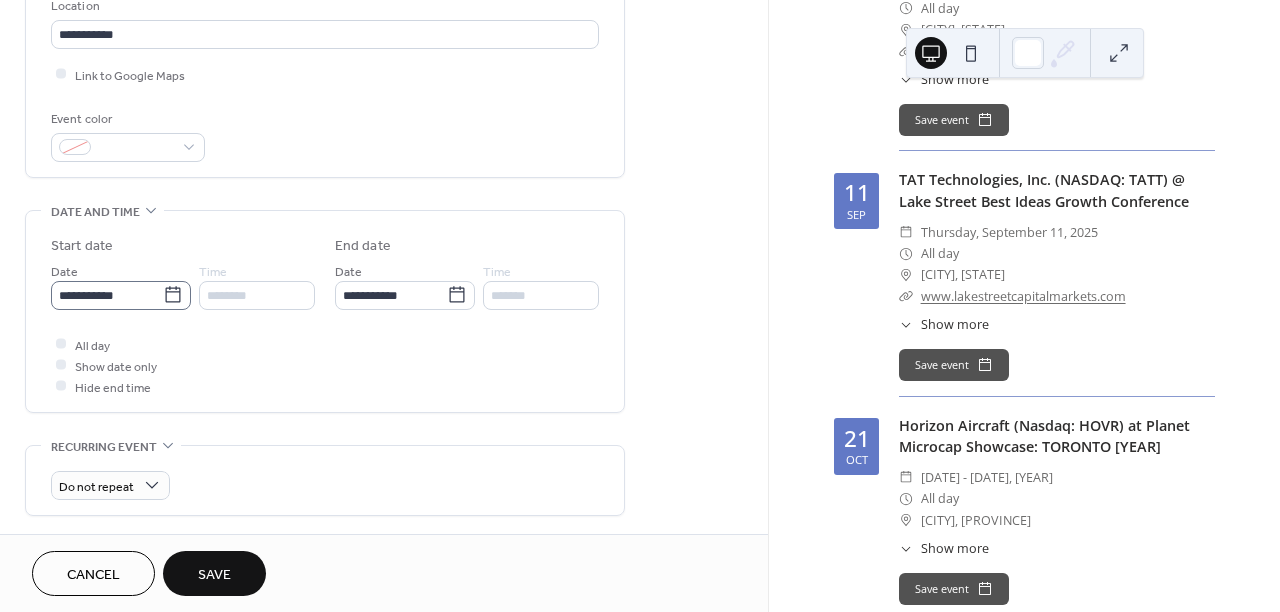 type on "**********" 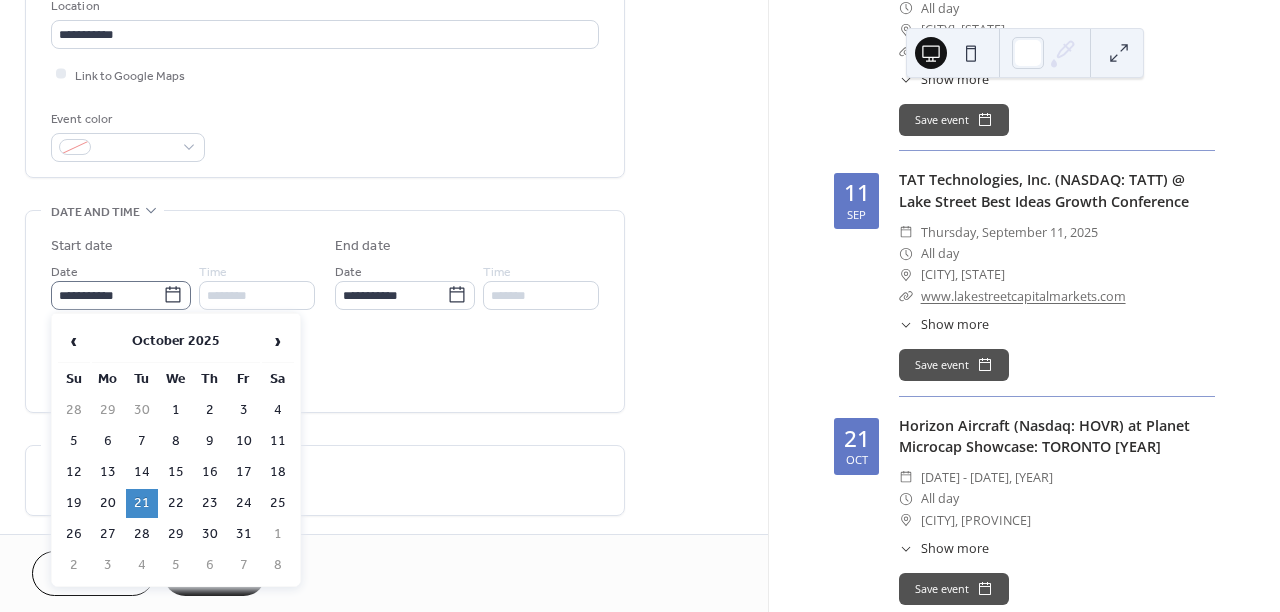 click 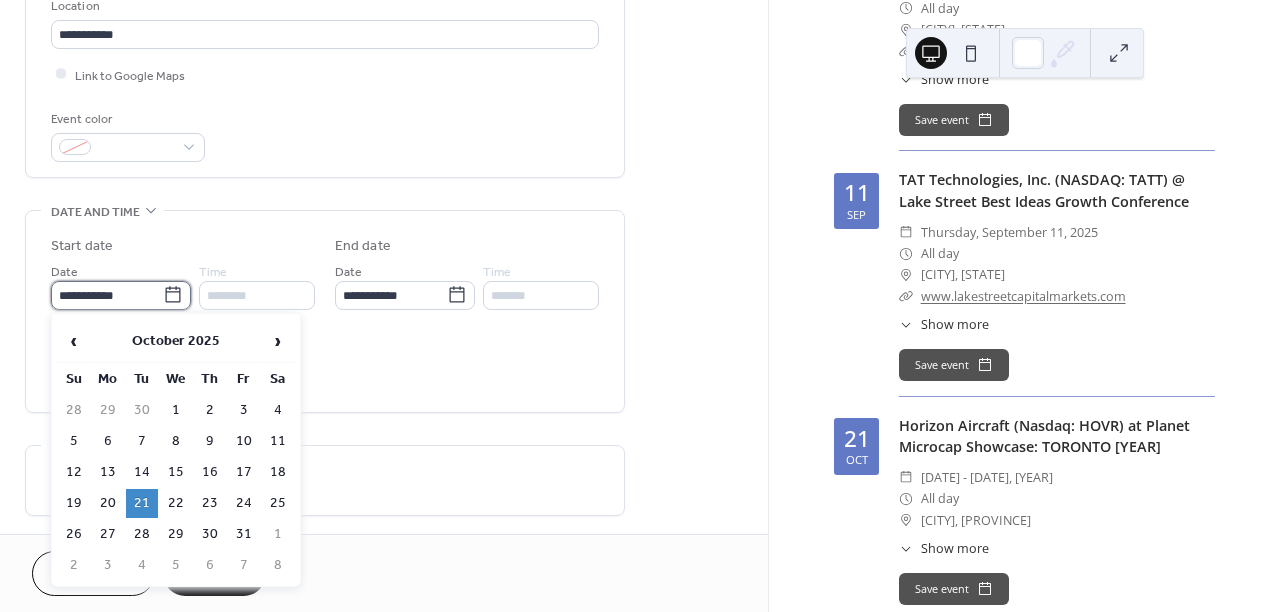 click on "**********" at bounding box center (107, 295) 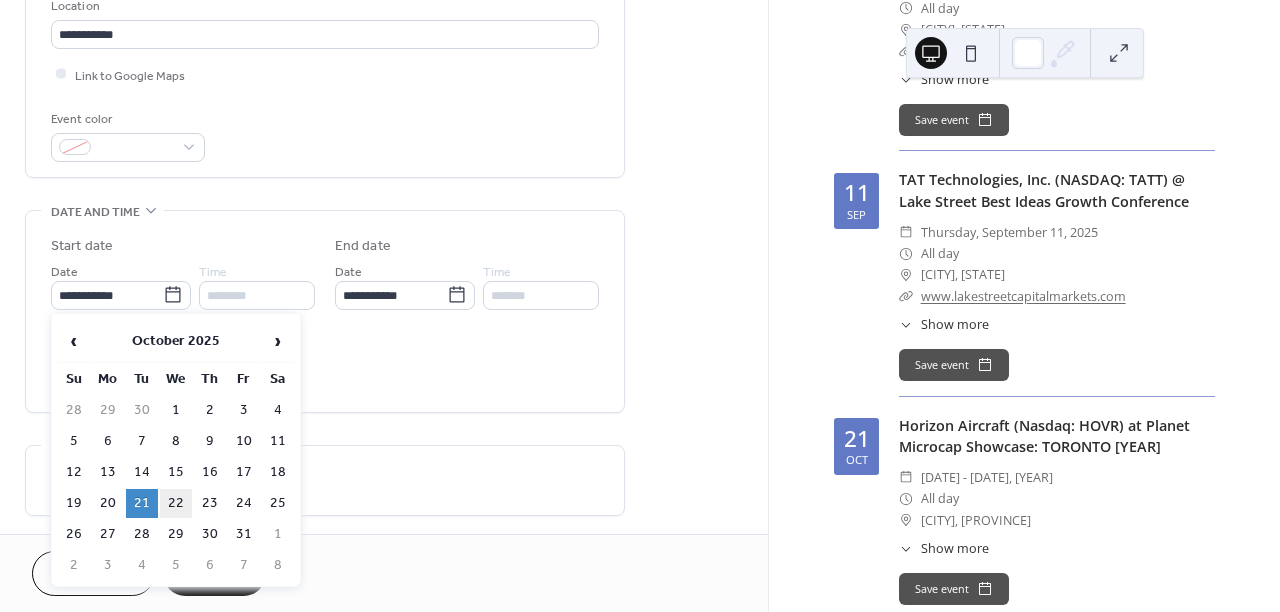 click on "22" at bounding box center [176, 503] 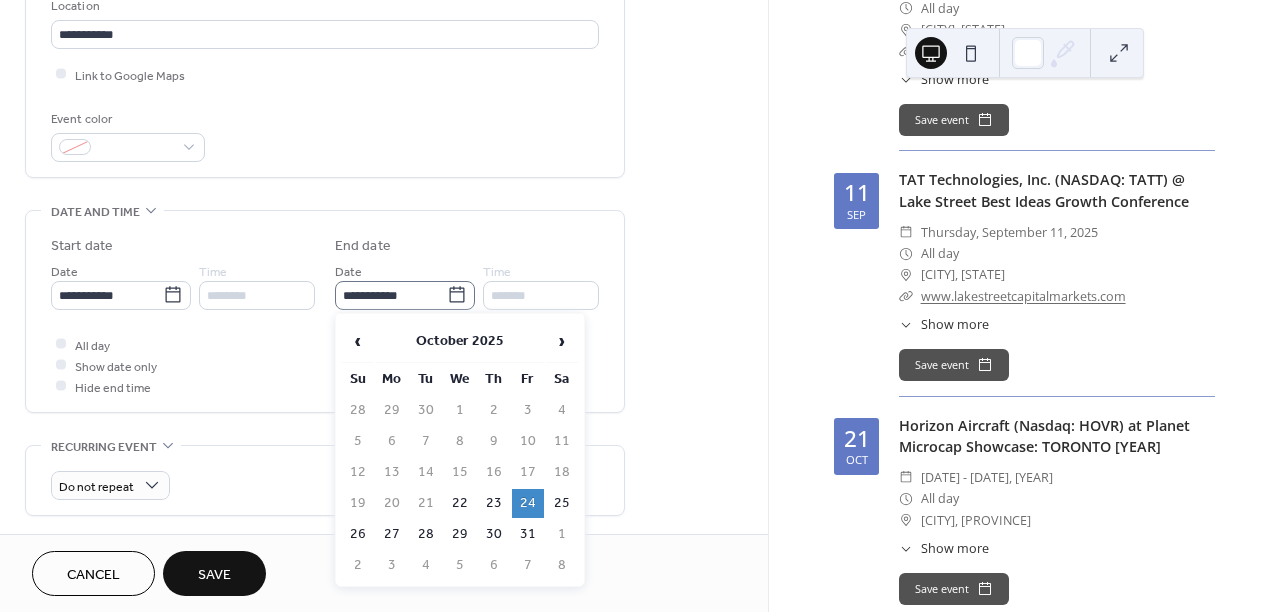 click 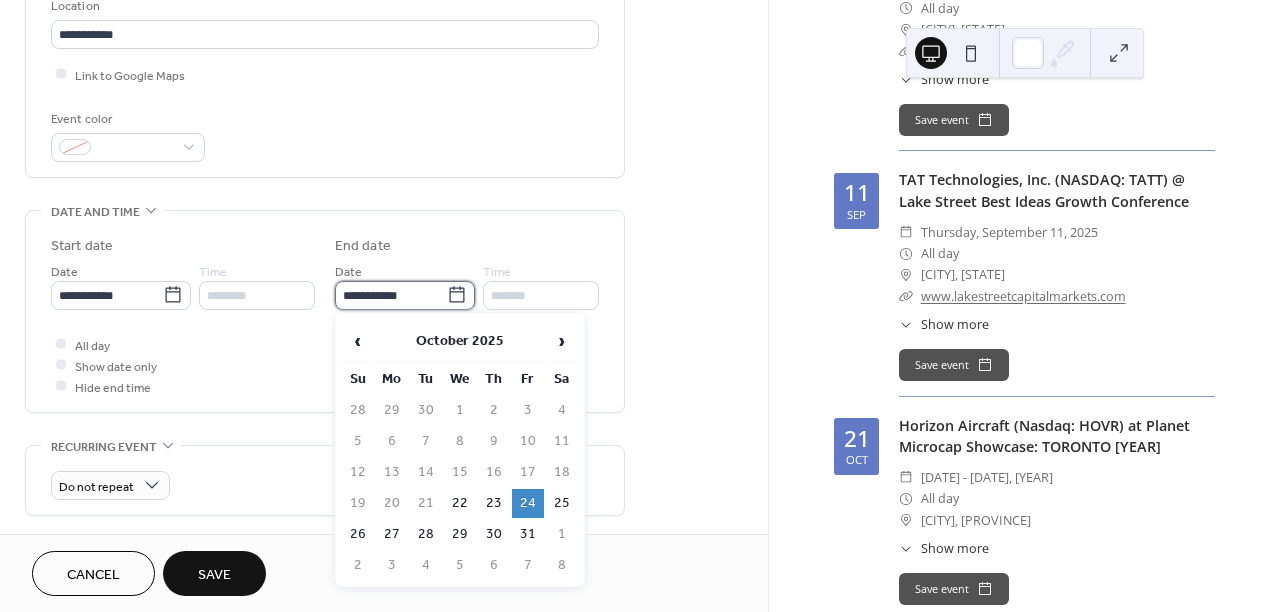 click on "**********" at bounding box center (391, 295) 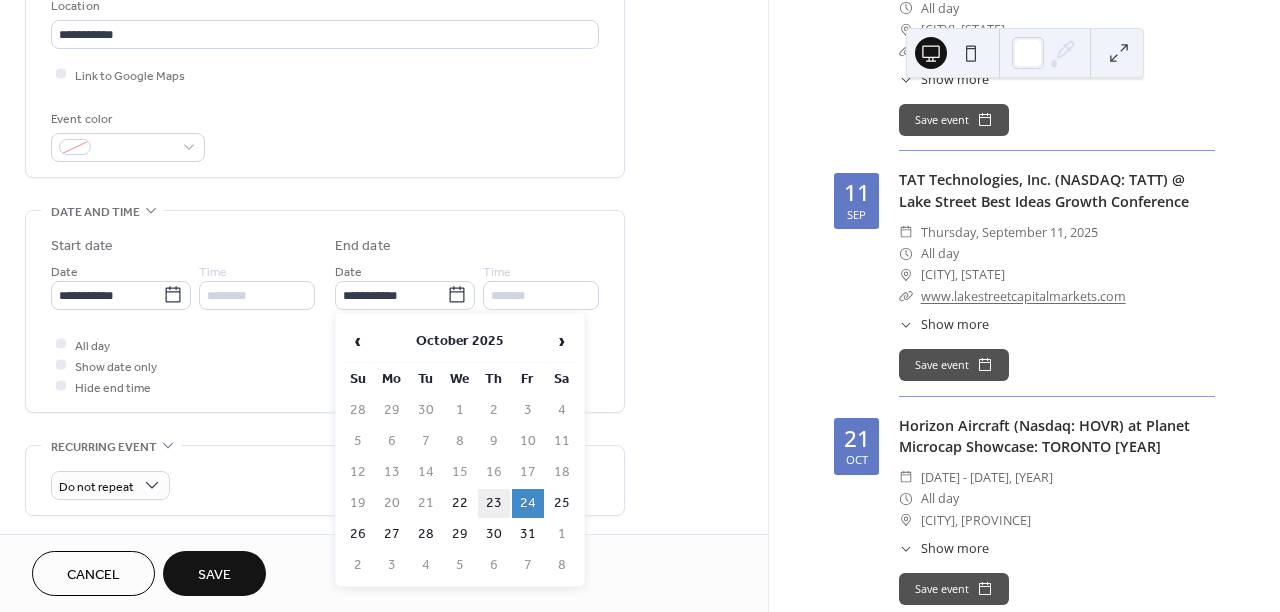 click on "23" at bounding box center [494, 503] 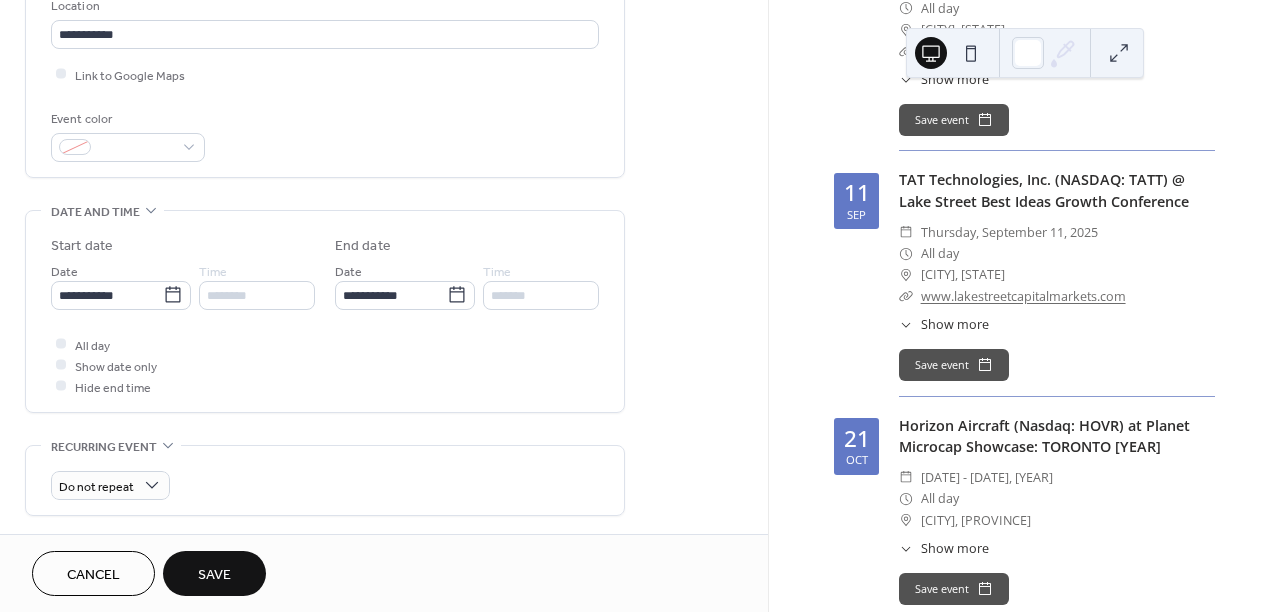 click on "**********" at bounding box center (384, 357) 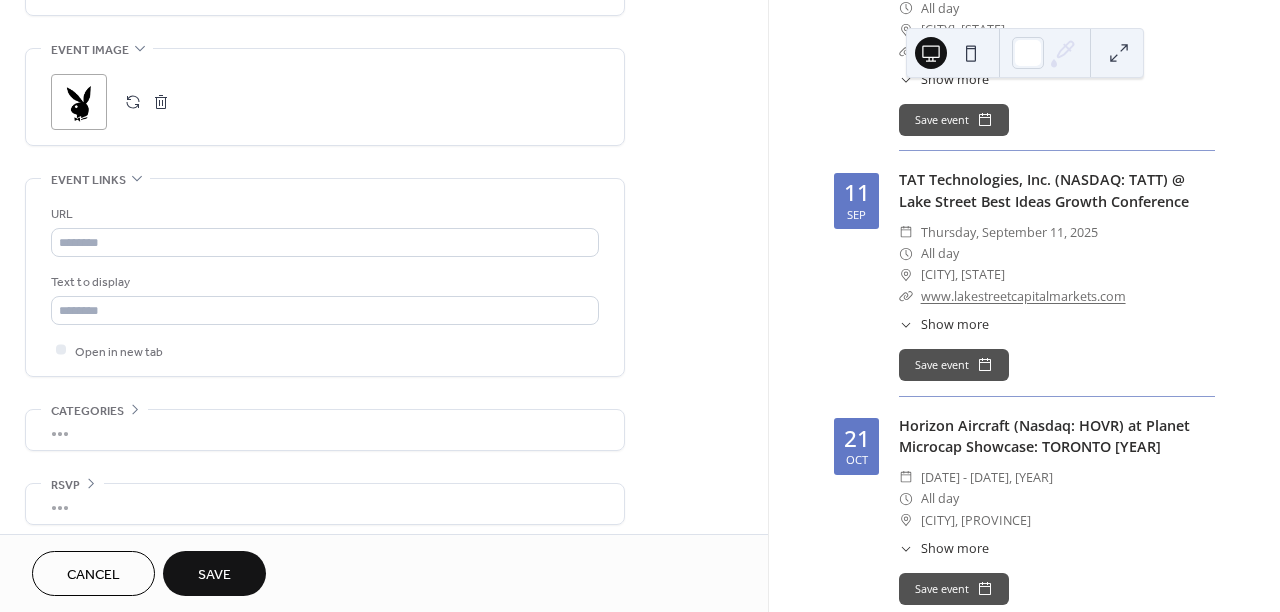 scroll, scrollTop: 947, scrollLeft: 0, axis: vertical 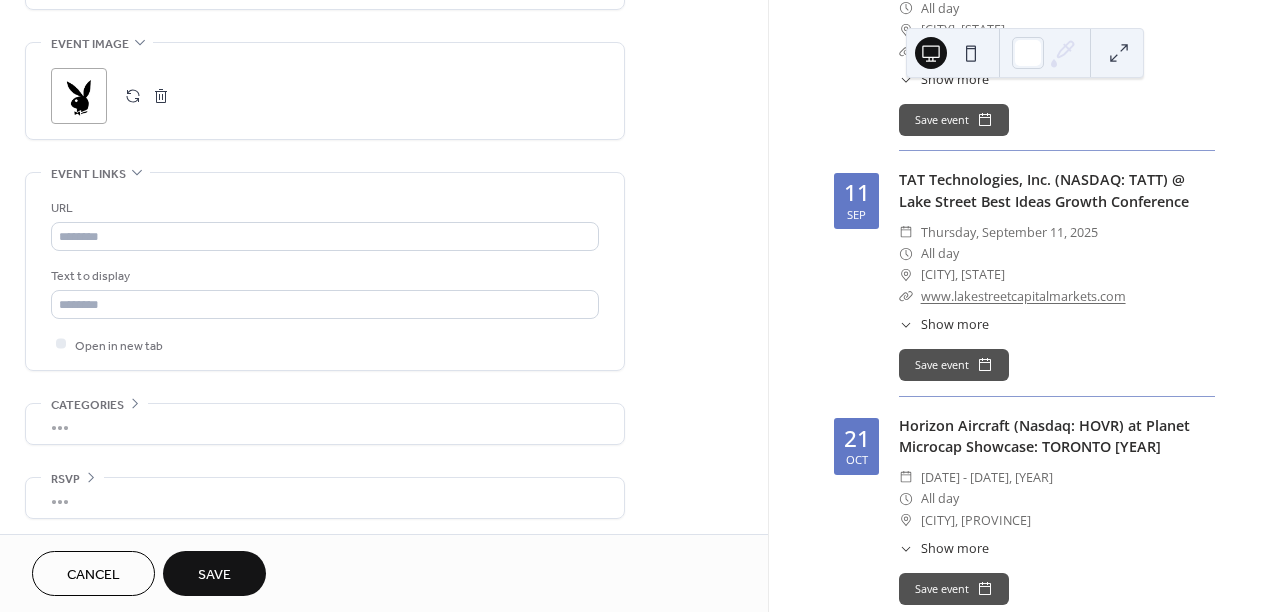 click on "Save" at bounding box center (214, 575) 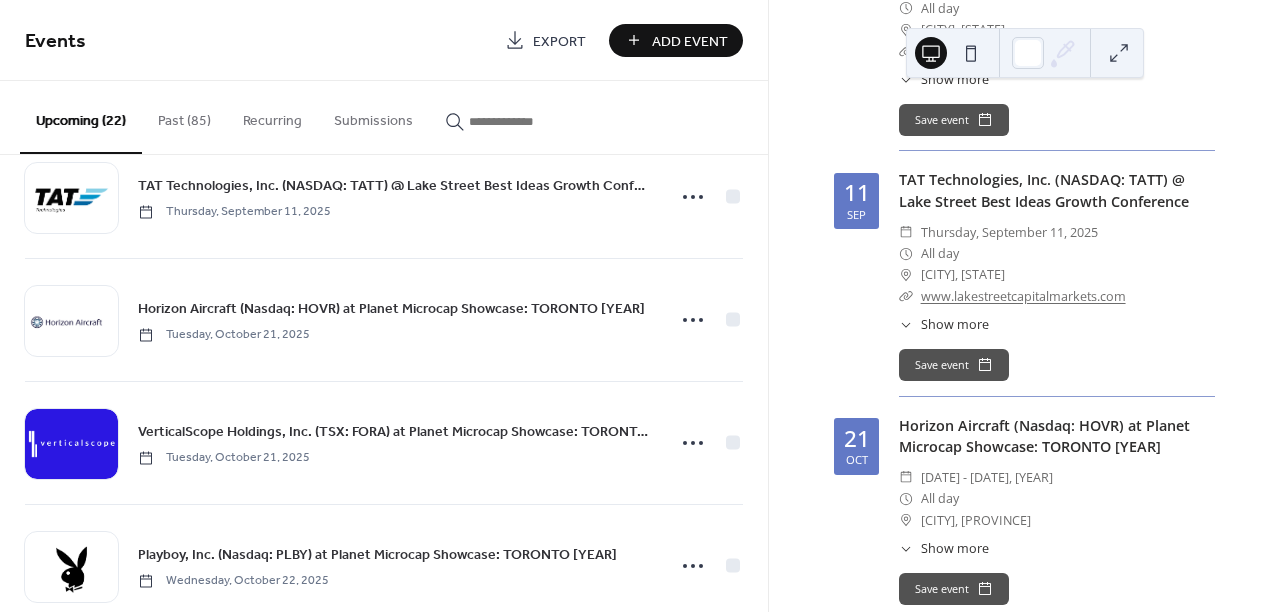 scroll, scrollTop: 2045, scrollLeft: 0, axis: vertical 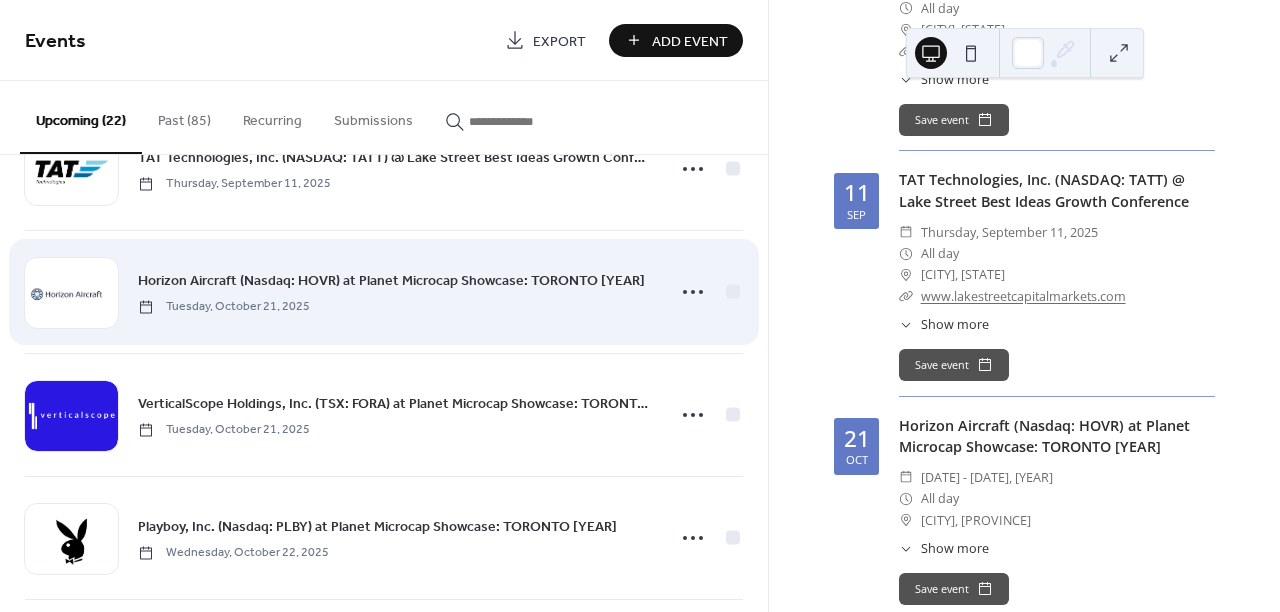 click on "Horizon Aircraft (Nasdaq: HOVR) at Planet Microcap Showcase: TORONTO [YEAR]" at bounding box center (391, 281) 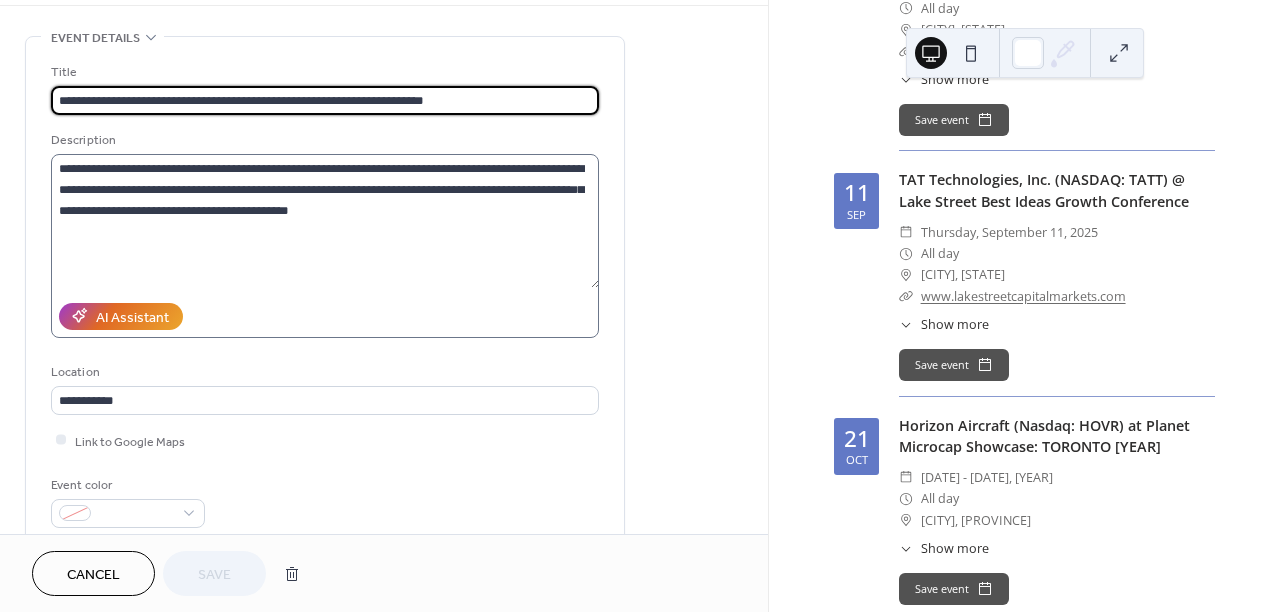 scroll, scrollTop: 68, scrollLeft: 0, axis: vertical 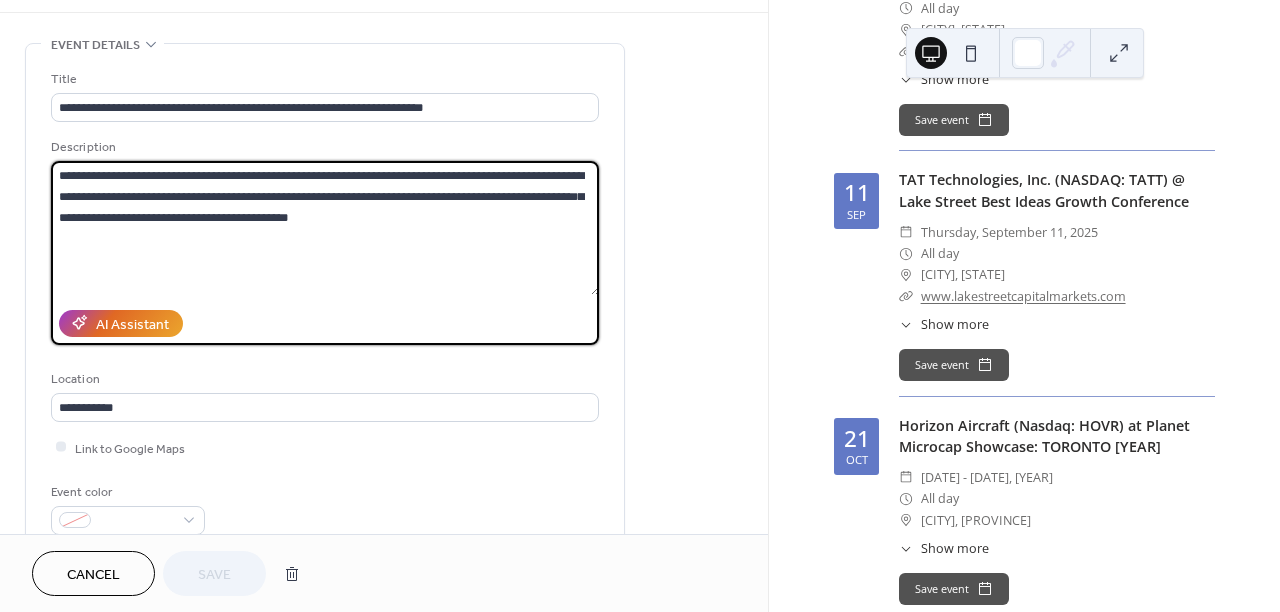 click on "**********" at bounding box center [325, 228] 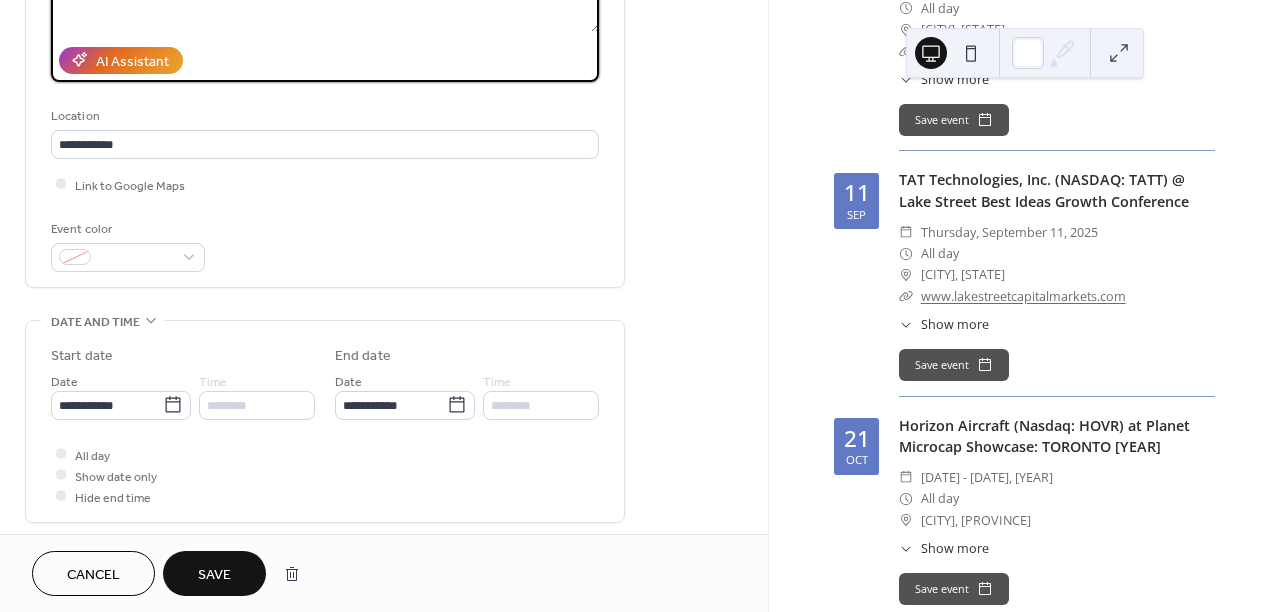 scroll, scrollTop: 428, scrollLeft: 0, axis: vertical 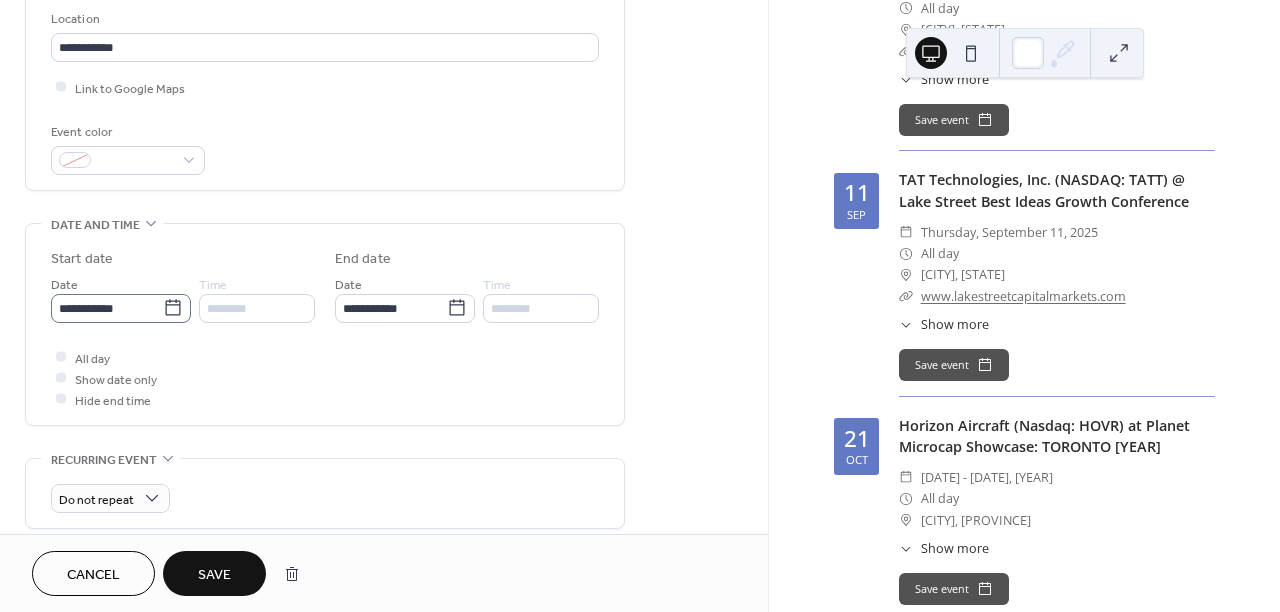 type on "**********" 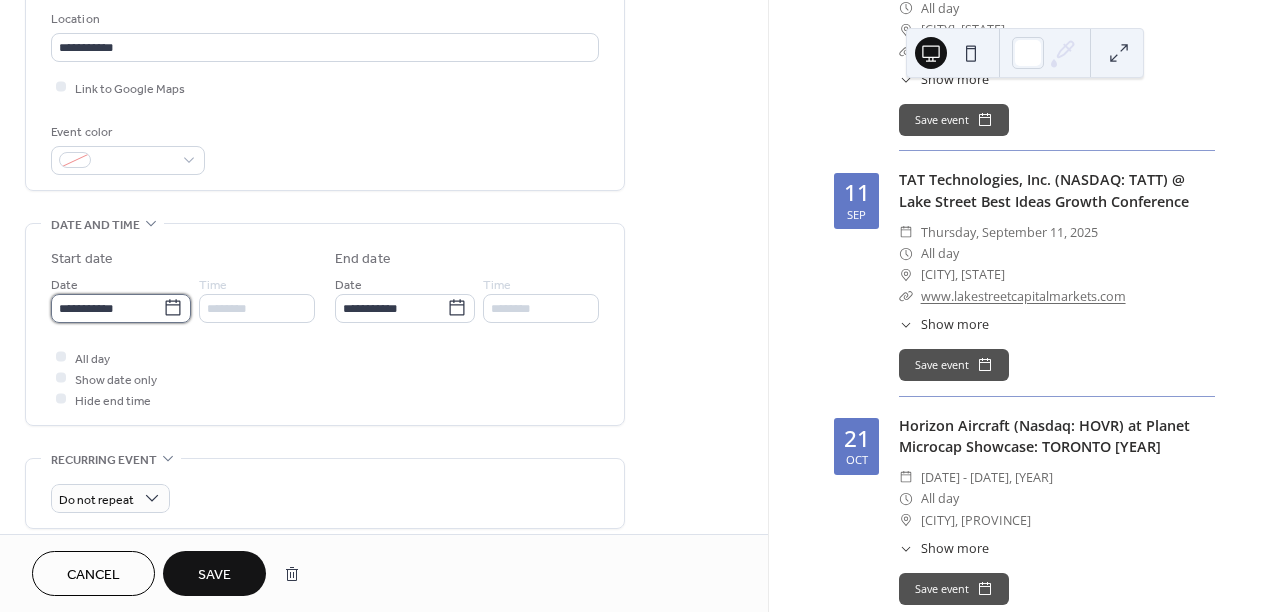 click on "**********" at bounding box center (107, 308) 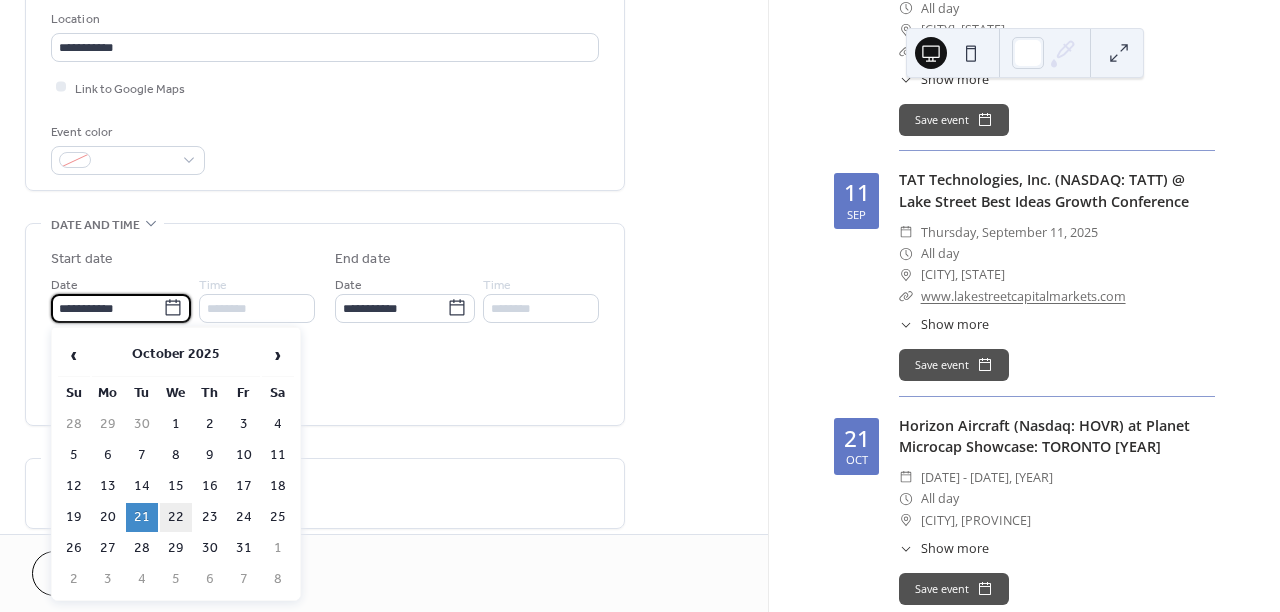 click on "22" at bounding box center (176, 517) 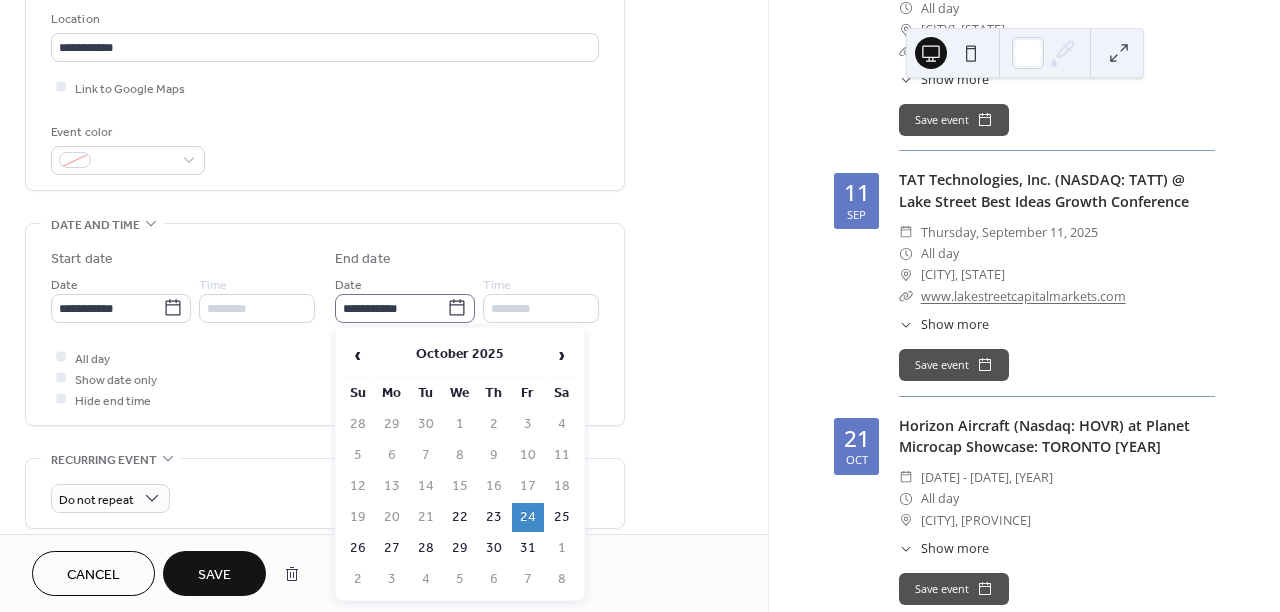 click 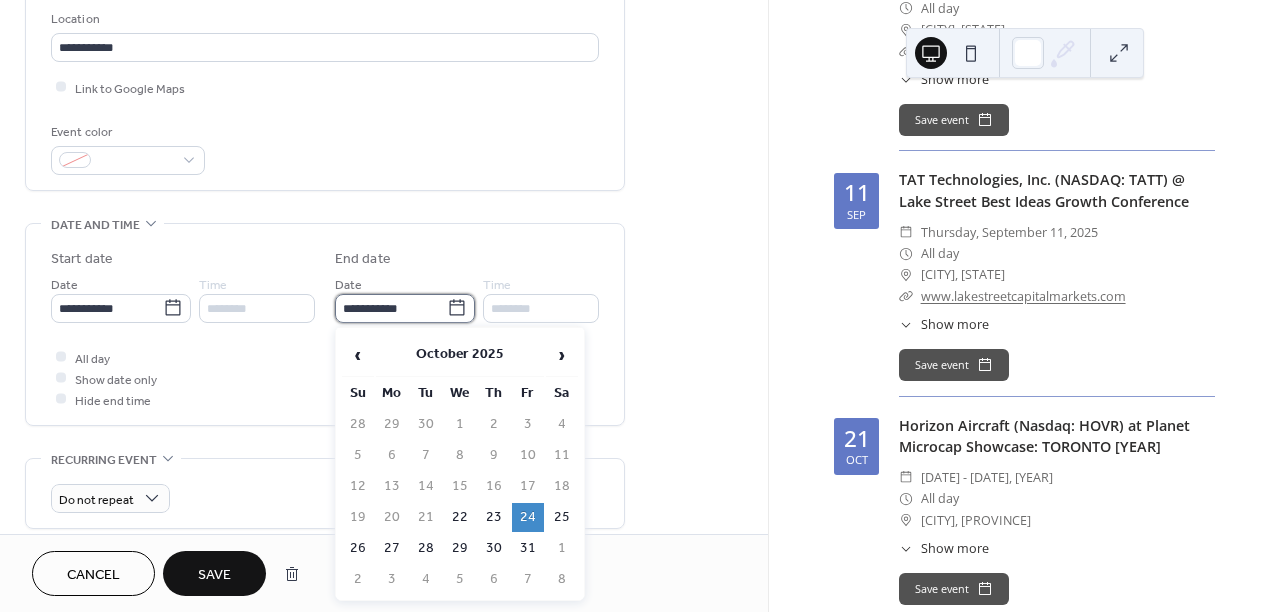 click on "**********" at bounding box center (391, 308) 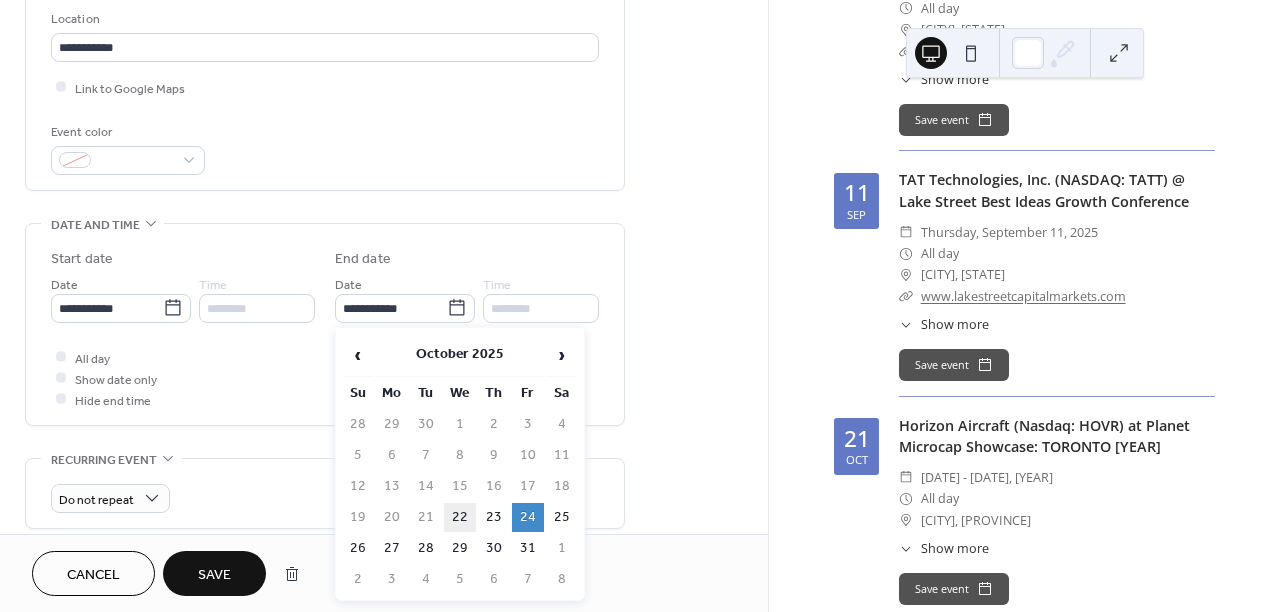 click on "22" at bounding box center [460, 517] 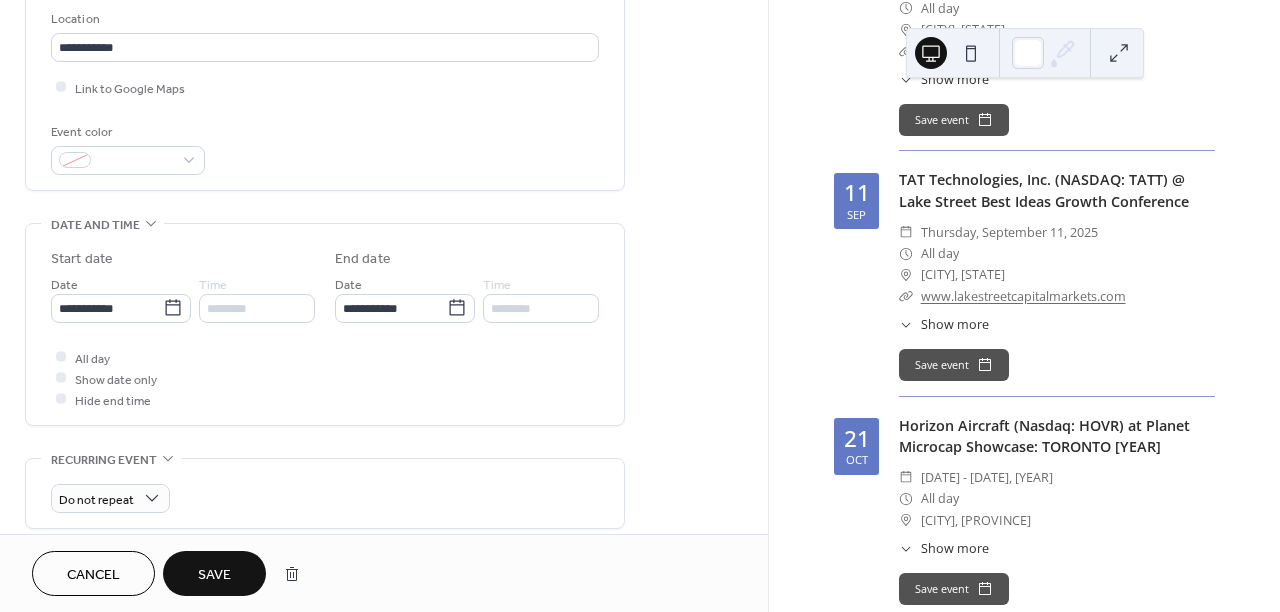 click on "**********" at bounding box center (384, 370) 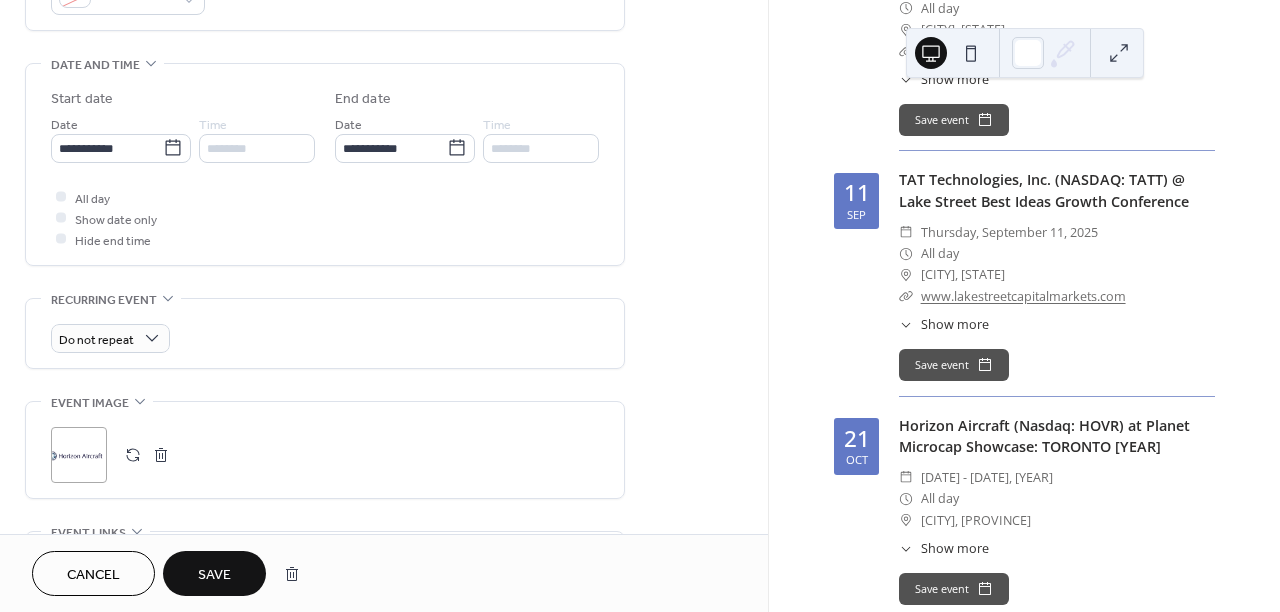 click on "Save" at bounding box center (214, 573) 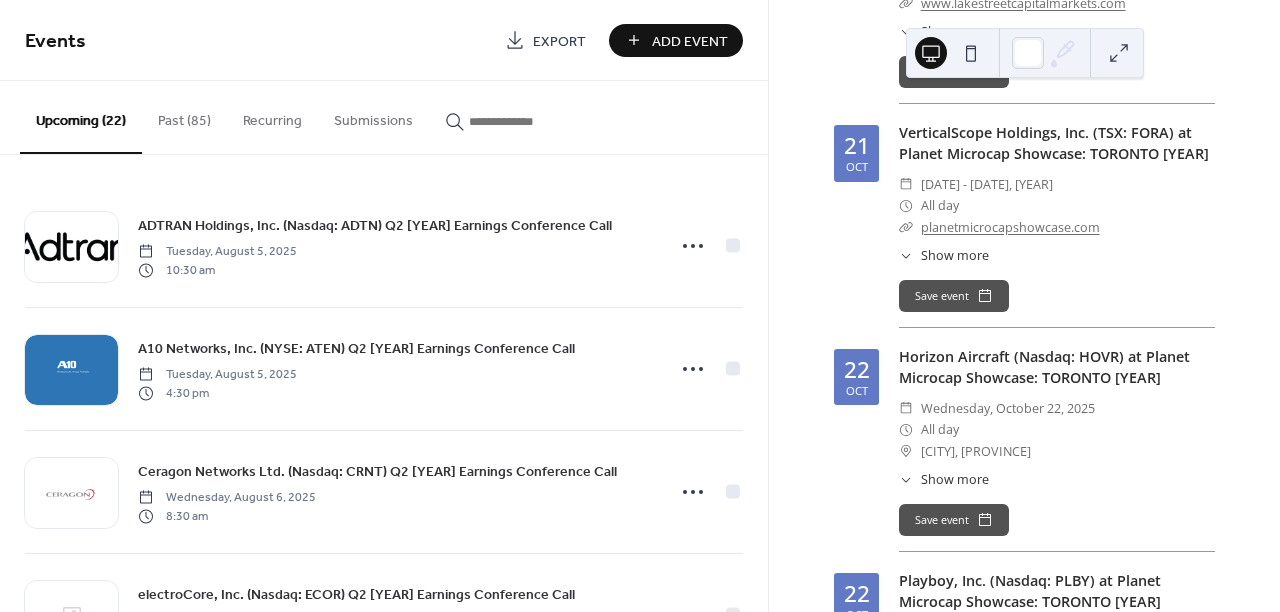 scroll, scrollTop: 4055, scrollLeft: 0, axis: vertical 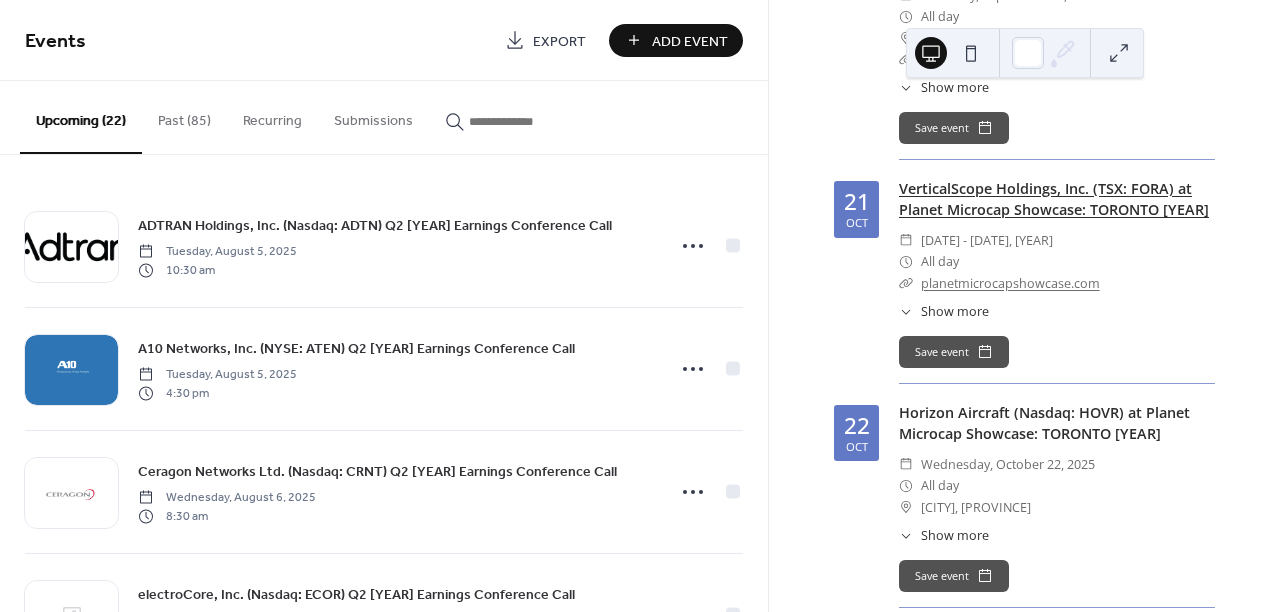click on "VerticalScope Holdings, Inc. (TSX: FORA) at Planet Microcap Showcase: TORONTO [YEAR]" at bounding box center (1054, 199) 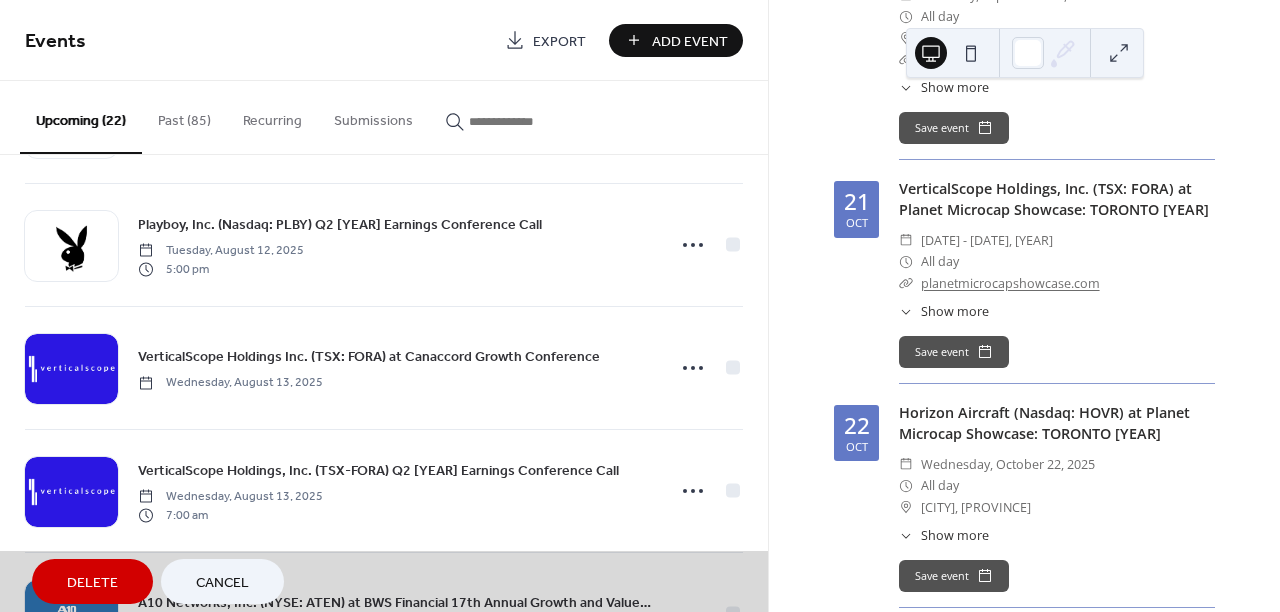 scroll, scrollTop: 1108, scrollLeft: 0, axis: vertical 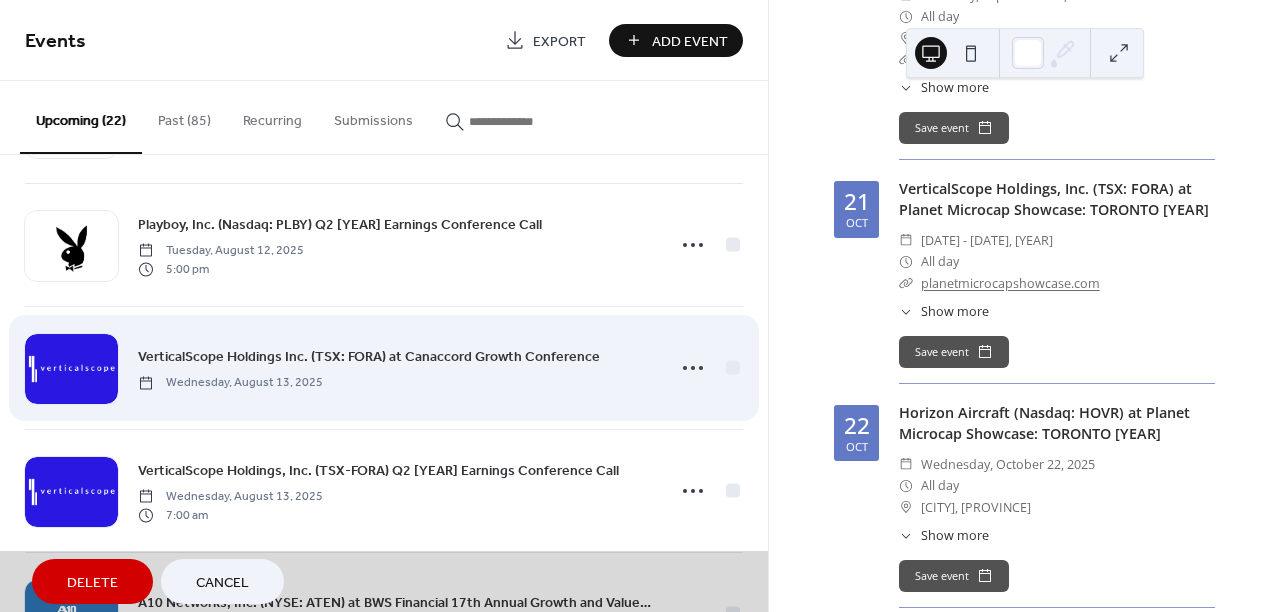 click on "VerticalScope Holdings Inc. (TSX: FORA) at Canaccord Growth Conference Wednesday, August 13, 2025" at bounding box center [384, 367] 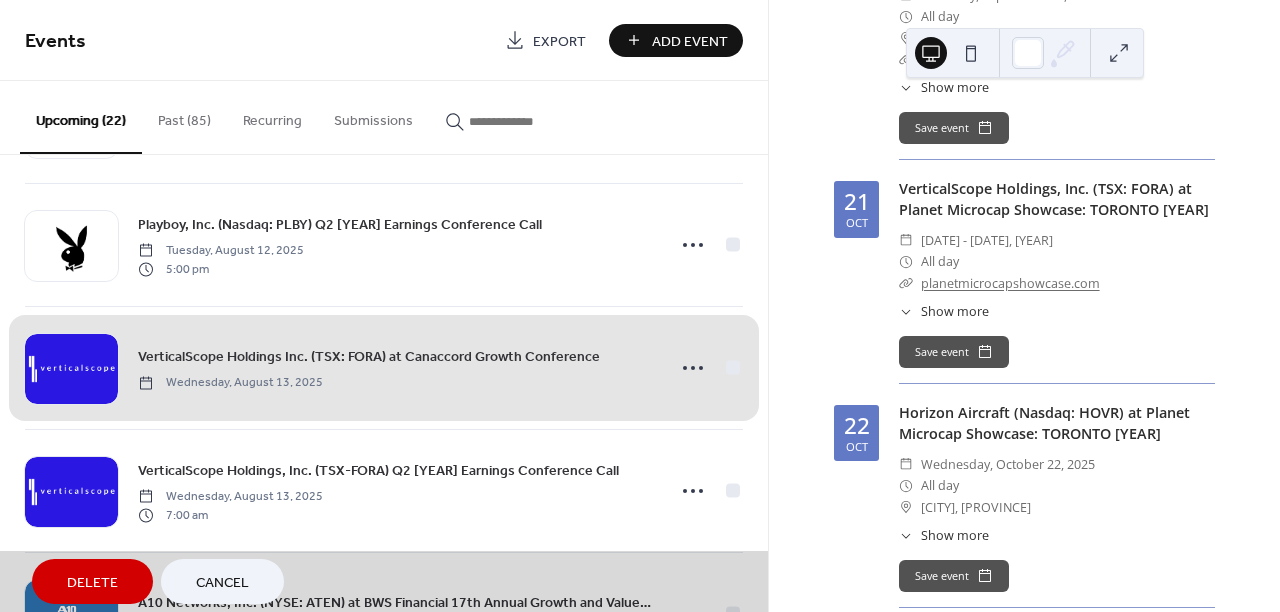 click on "VerticalScope Holdings Inc. (TSX: FORA) at Canaccord Growth Conference Wednesday, August 13, 2025" at bounding box center (384, 367) 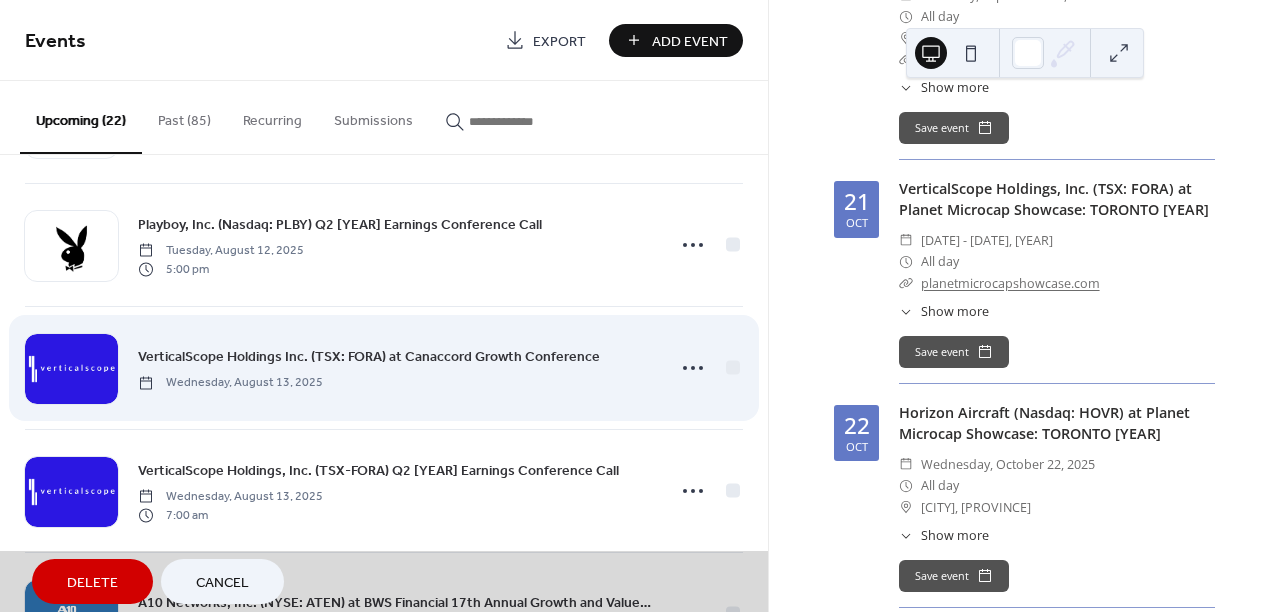 click on "VerticalScope Holdings Inc. (TSX: FORA) at Canaccord Growth Conference Wednesday, August 13, 2025" at bounding box center (384, 367) 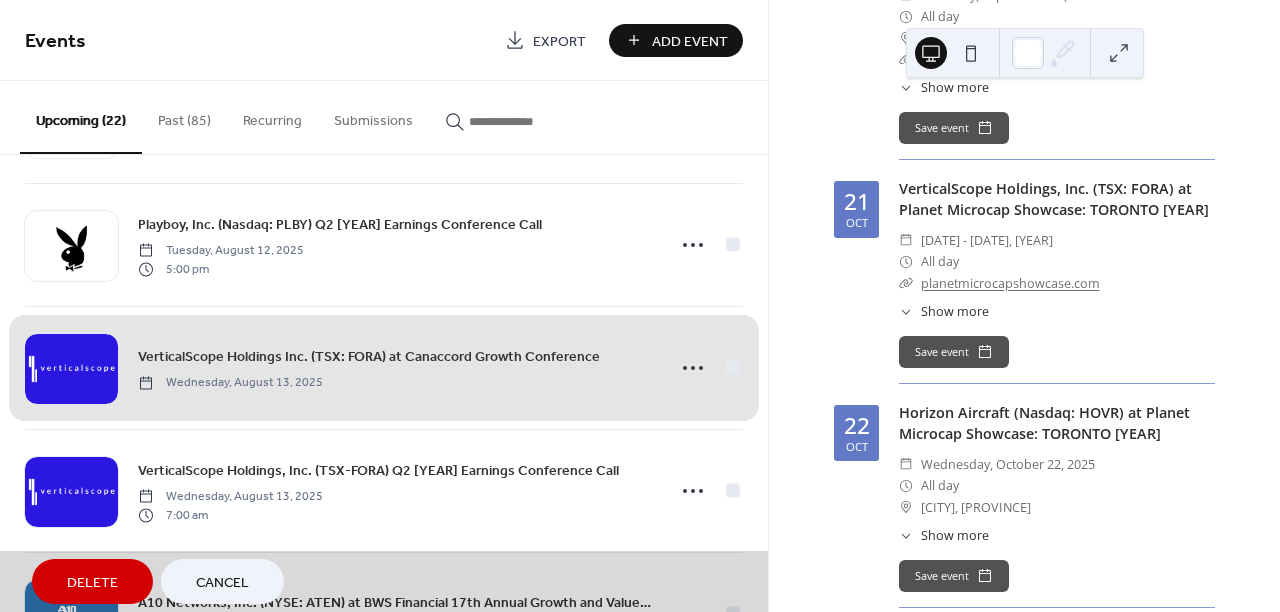 click on "VerticalScope Holdings Inc. (TSX: FORA) at Canaccord Growth Conference Wednesday, August 13, 2025" at bounding box center [384, 367] 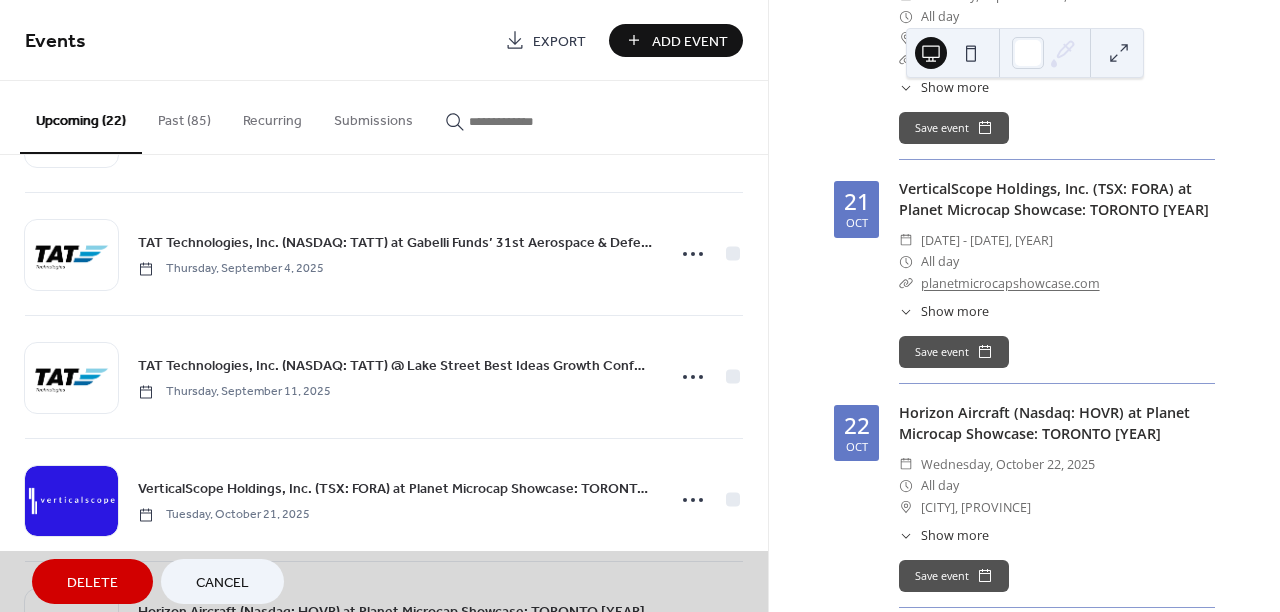 scroll, scrollTop: 1959, scrollLeft: 0, axis: vertical 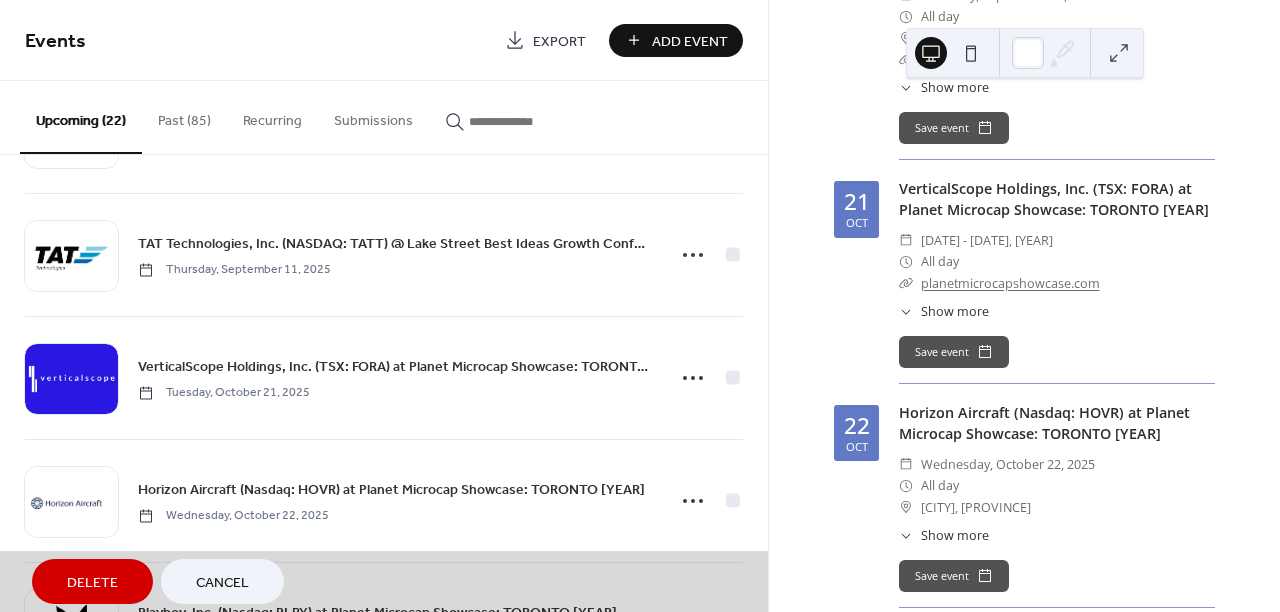 click on "Cancel" at bounding box center [222, 581] 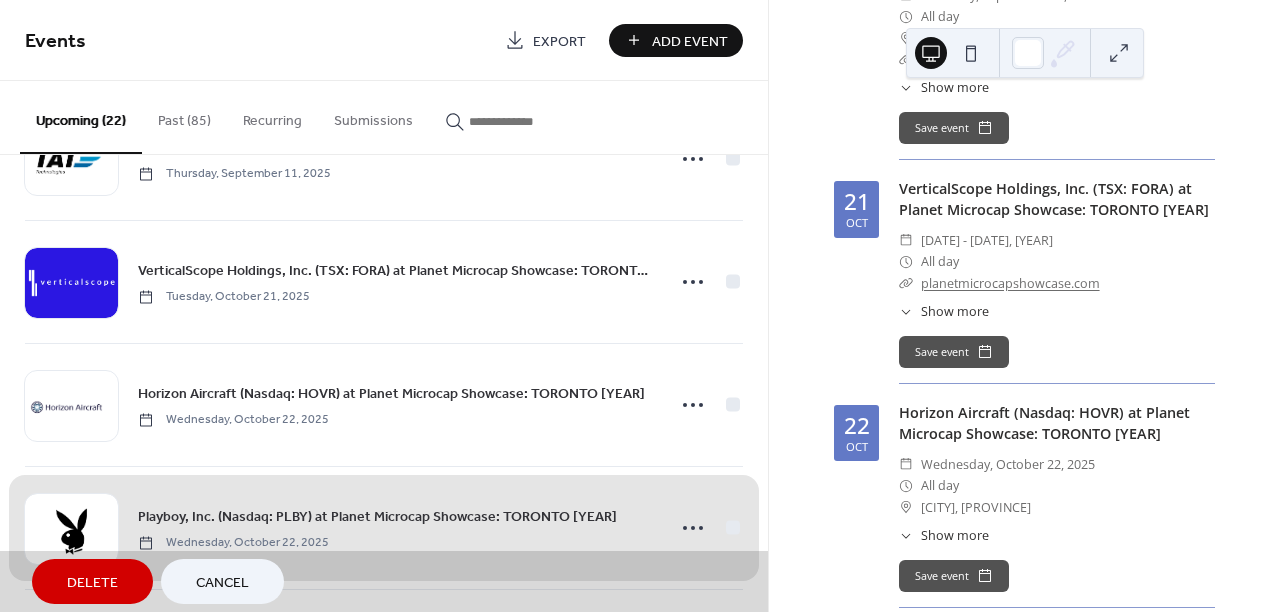 scroll, scrollTop: 2053, scrollLeft: 0, axis: vertical 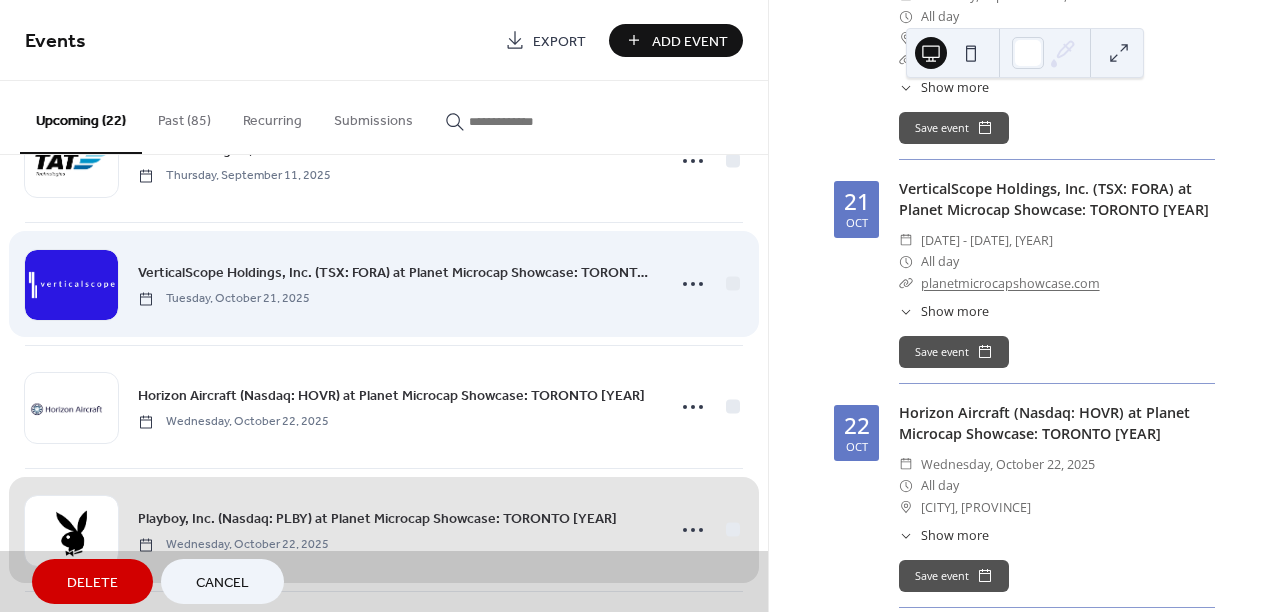 click on "VerticalScope Holdings, Inc. (TSX: FORA) at Planet Microcap Showcase: TORONTO [YEAR] [DATE], [YEAR]" at bounding box center (384, 283) 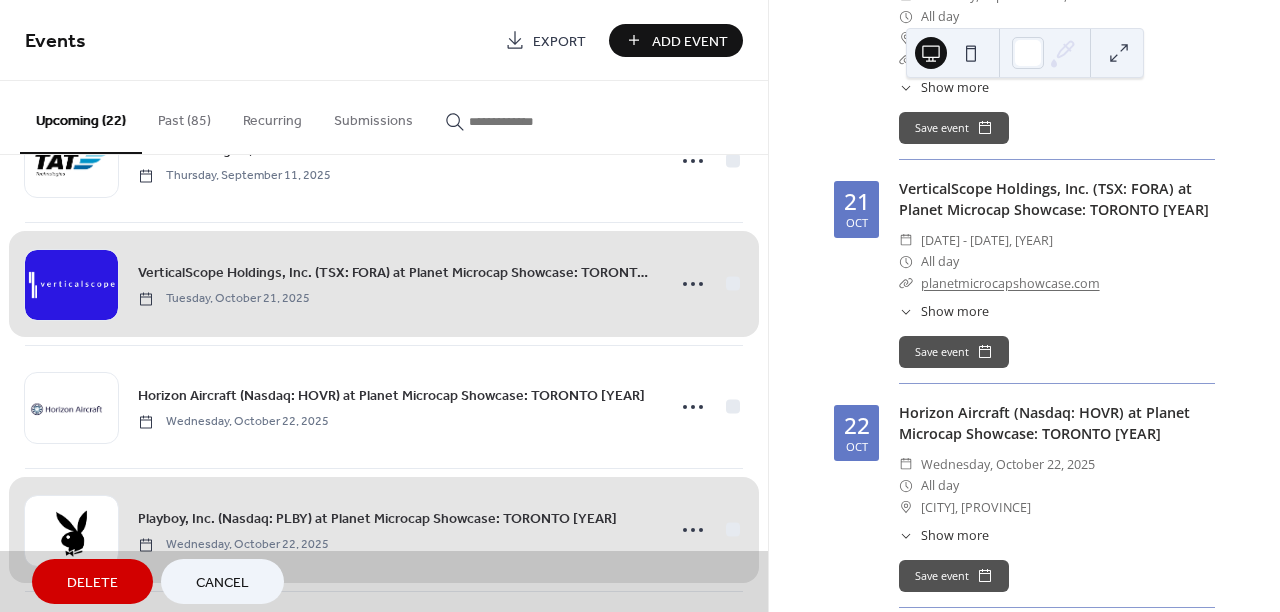click on "Cancel" at bounding box center (222, 583) 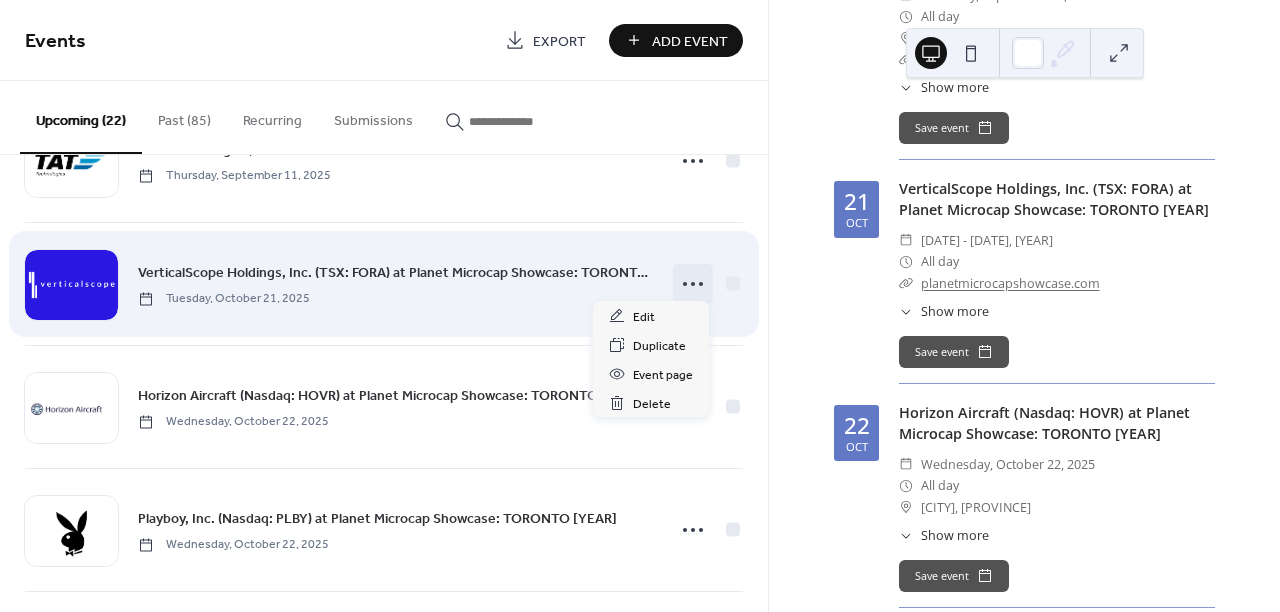 click 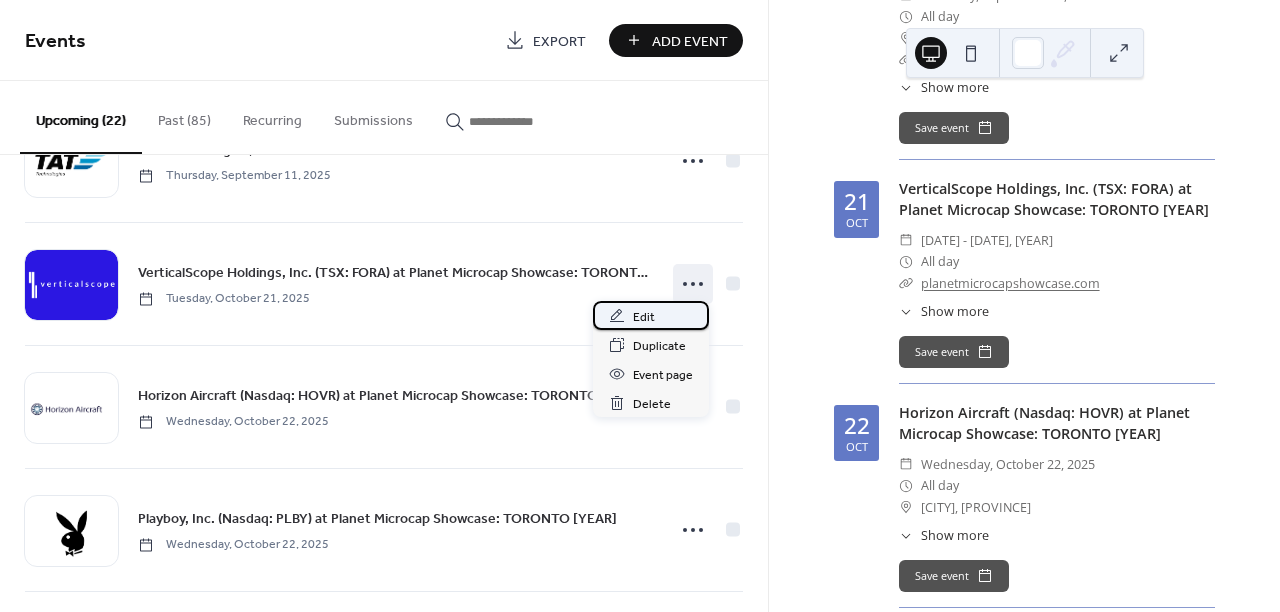 click on "Edit" at bounding box center [644, 317] 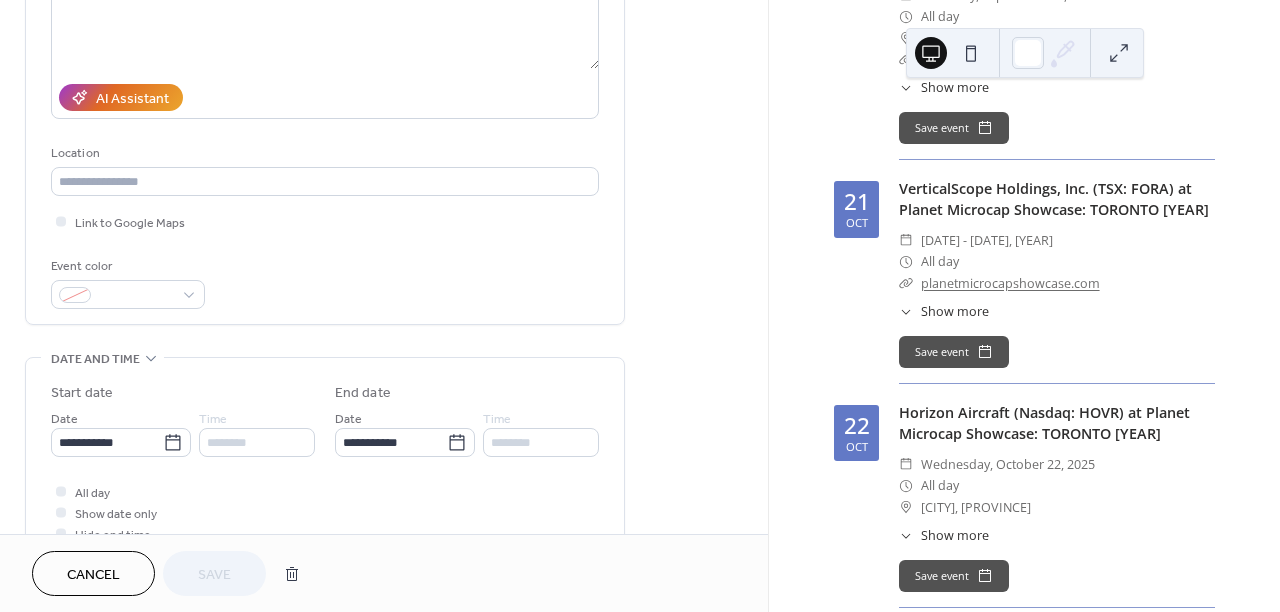 scroll, scrollTop: 326, scrollLeft: 0, axis: vertical 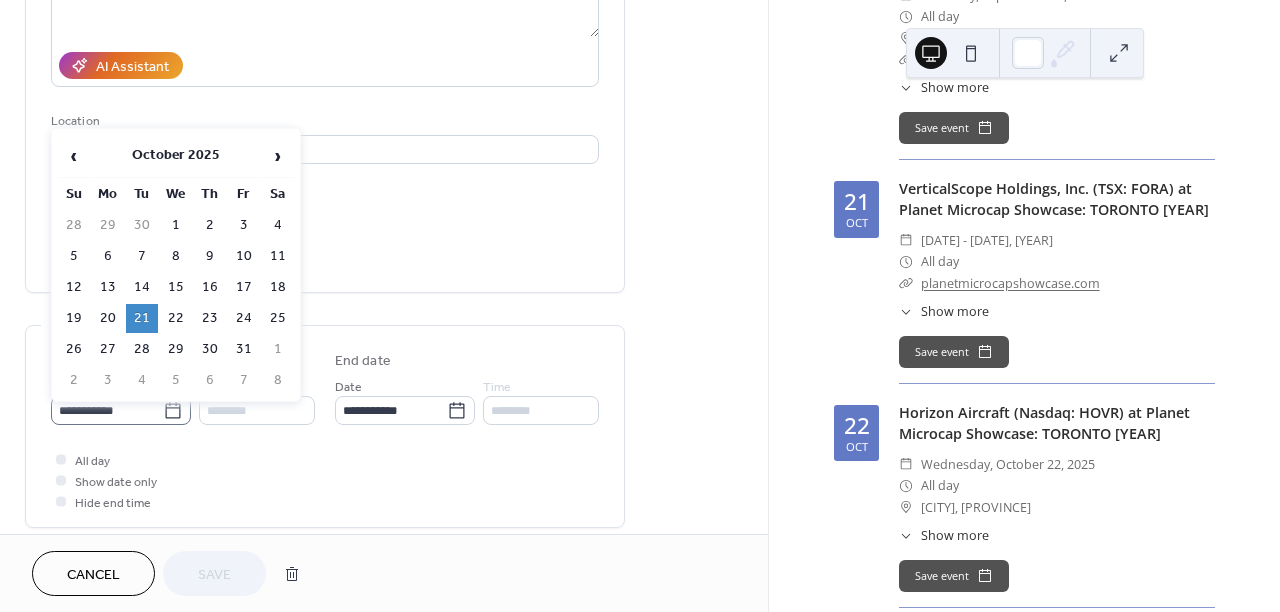 click 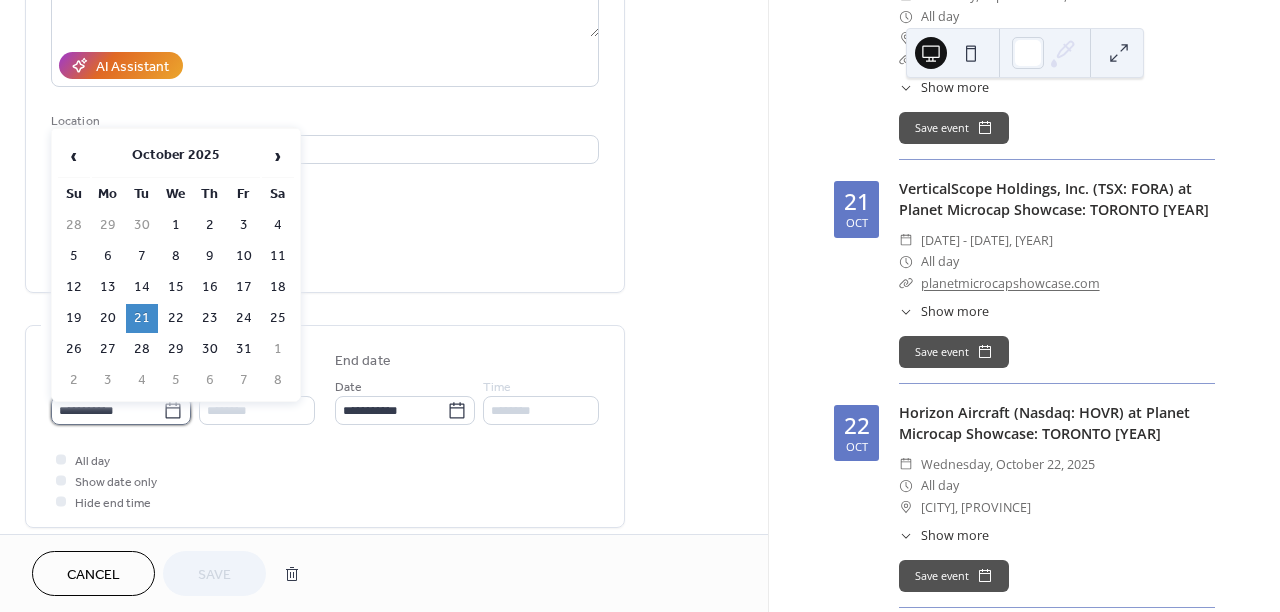 click on "**********" at bounding box center [107, 410] 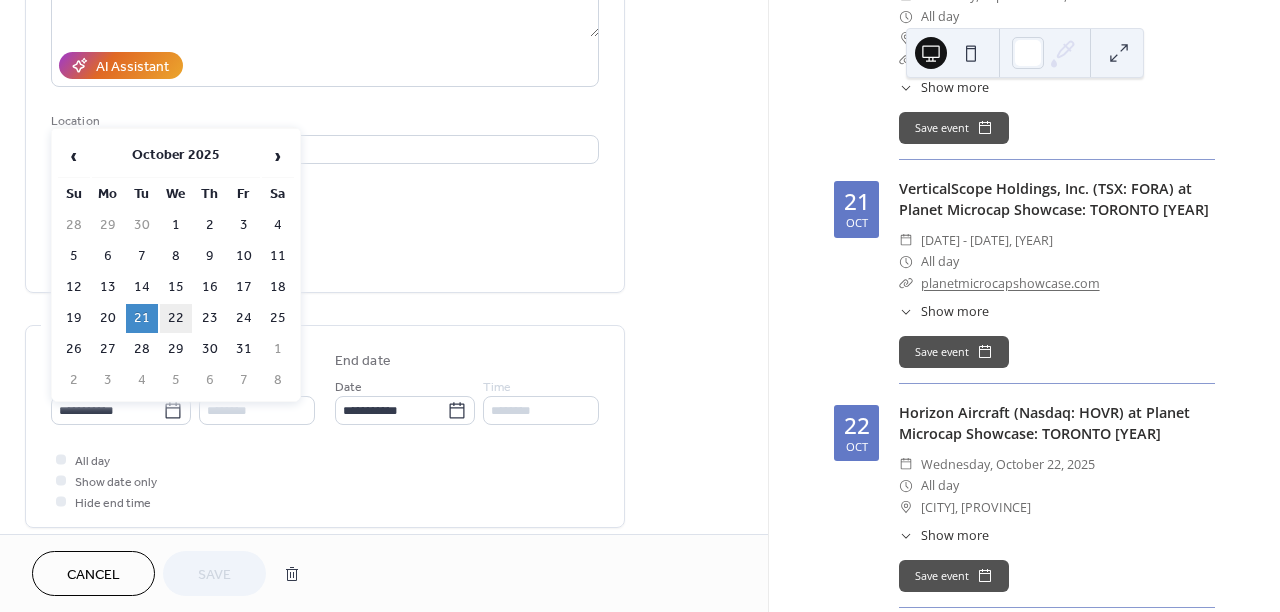 click on "22" at bounding box center (176, 318) 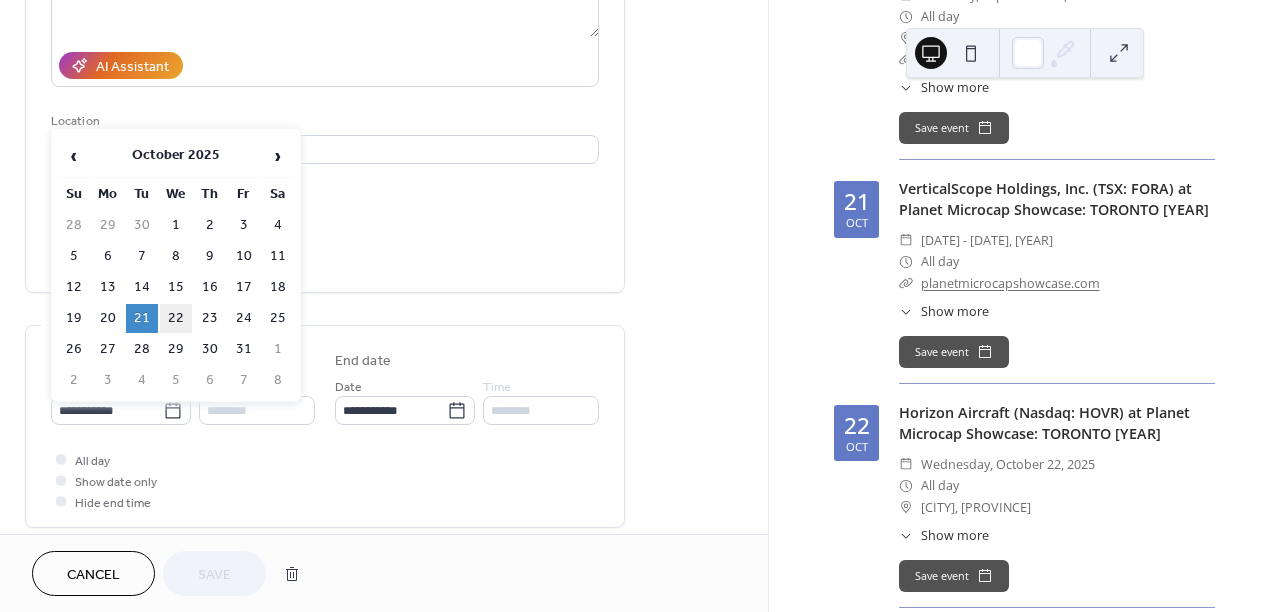 type on "**********" 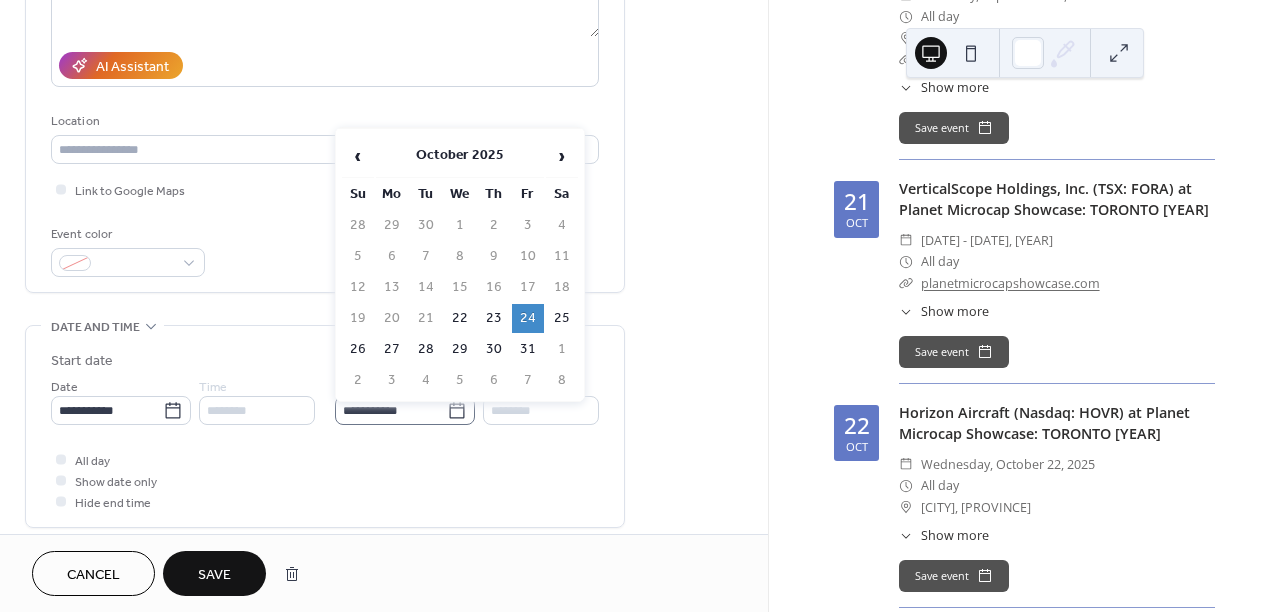 click 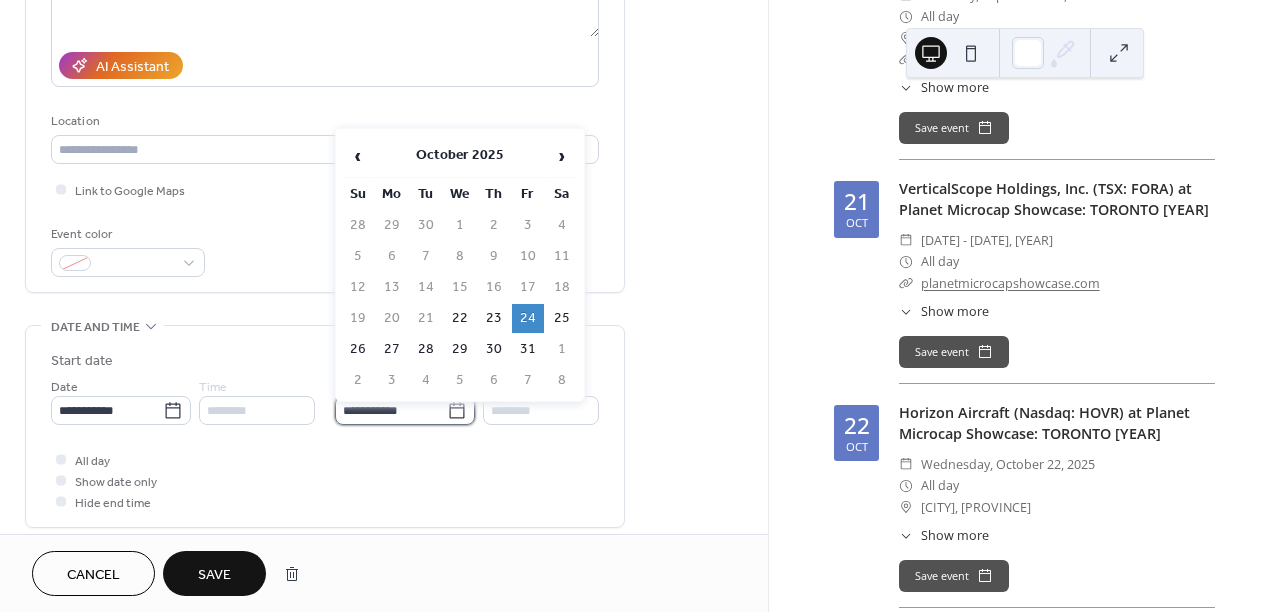 click on "**********" at bounding box center [391, 410] 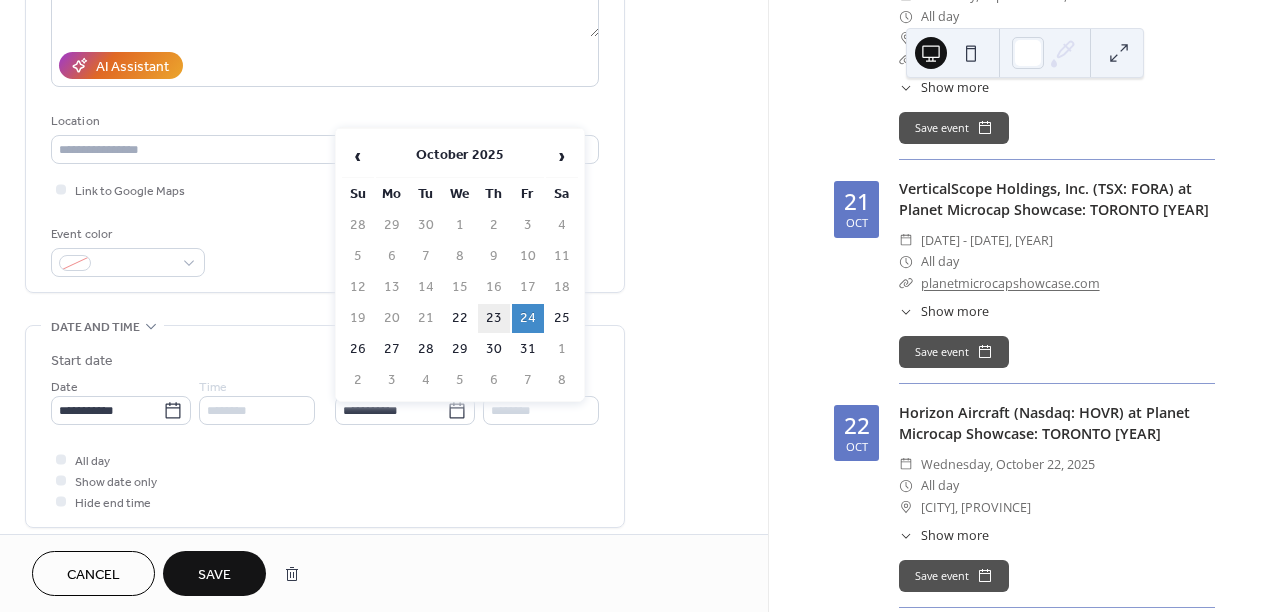 click on "23" at bounding box center [494, 318] 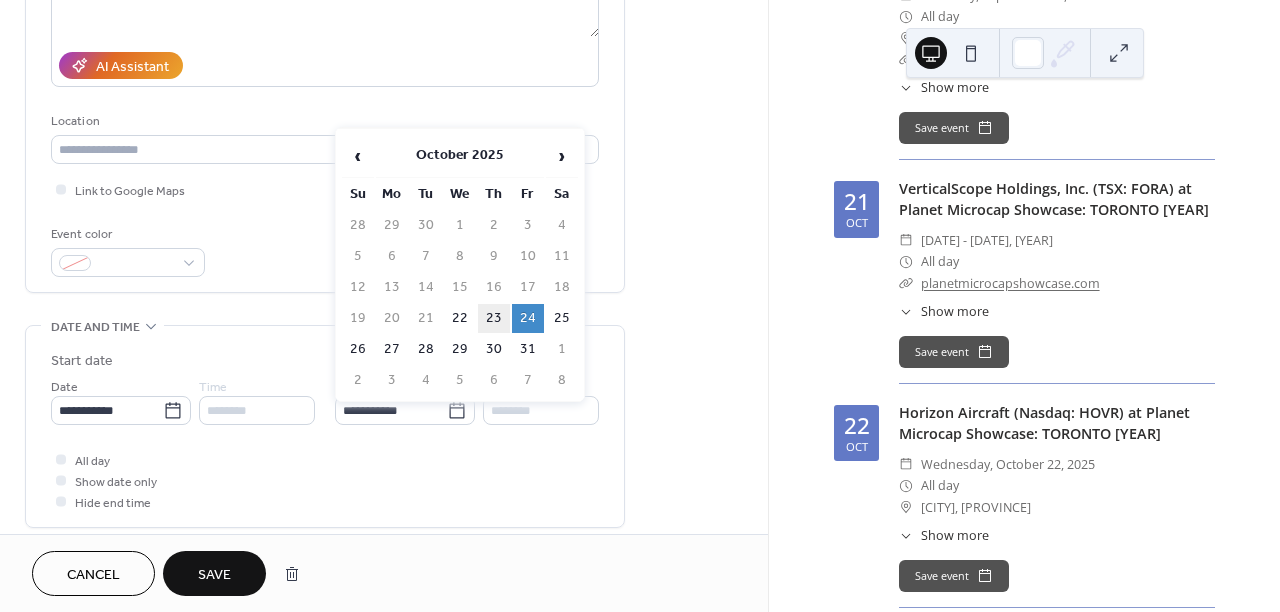 type on "**********" 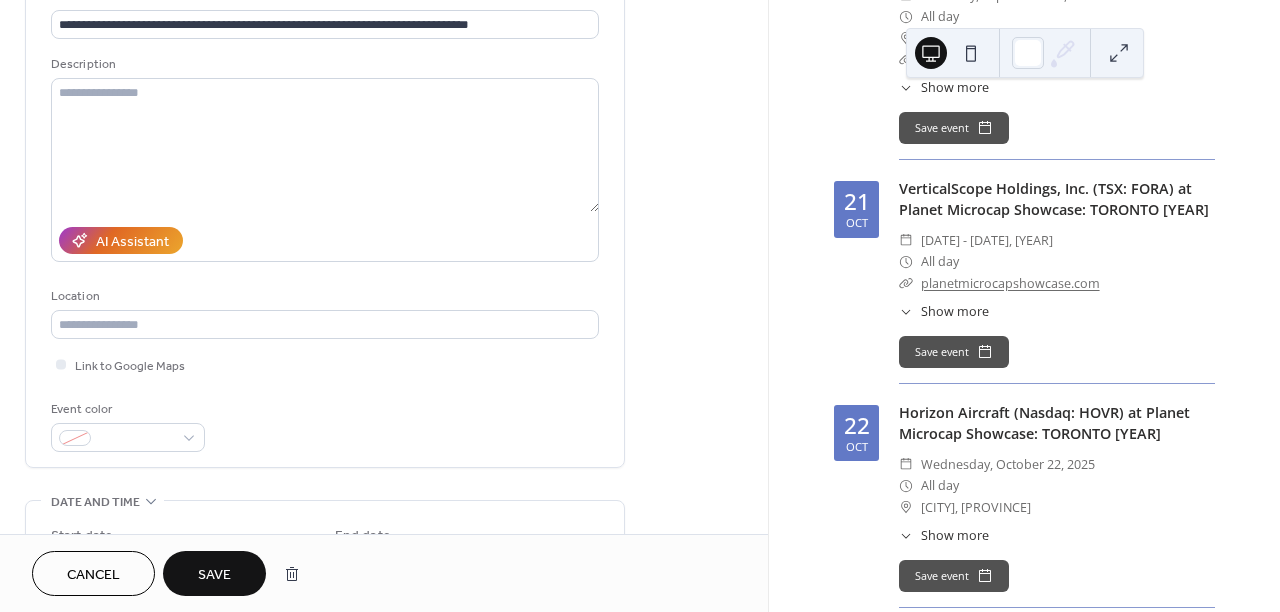 scroll, scrollTop: 137, scrollLeft: 0, axis: vertical 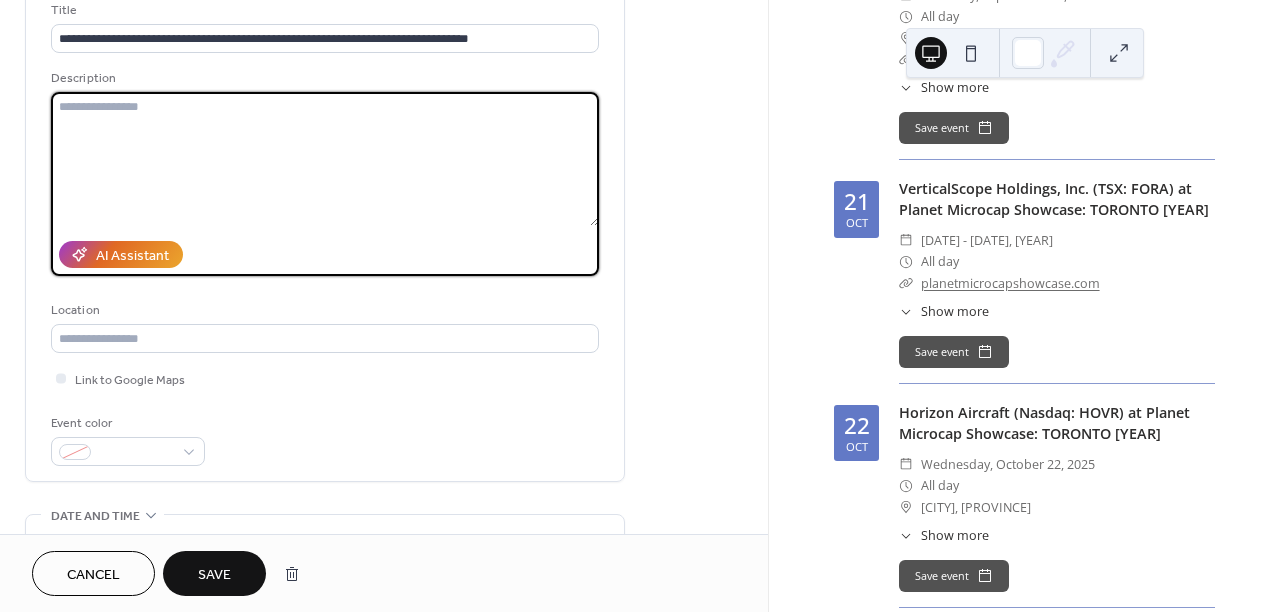 click at bounding box center [325, 159] 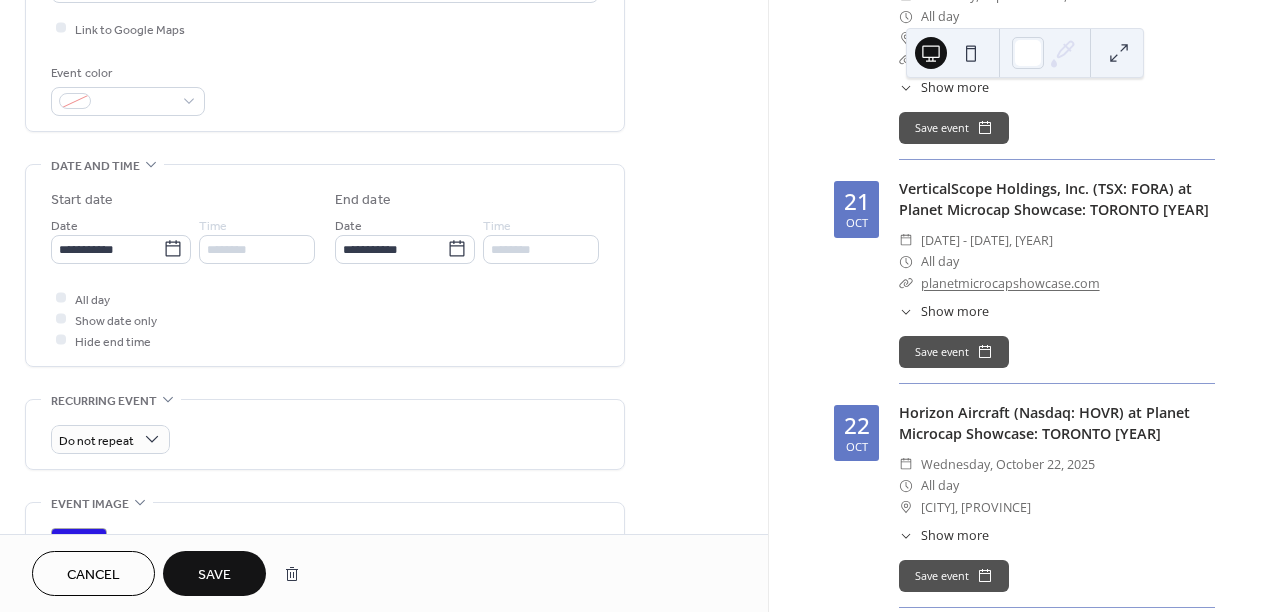 scroll, scrollTop: 492, scrollLeft: 0, axis: vertical 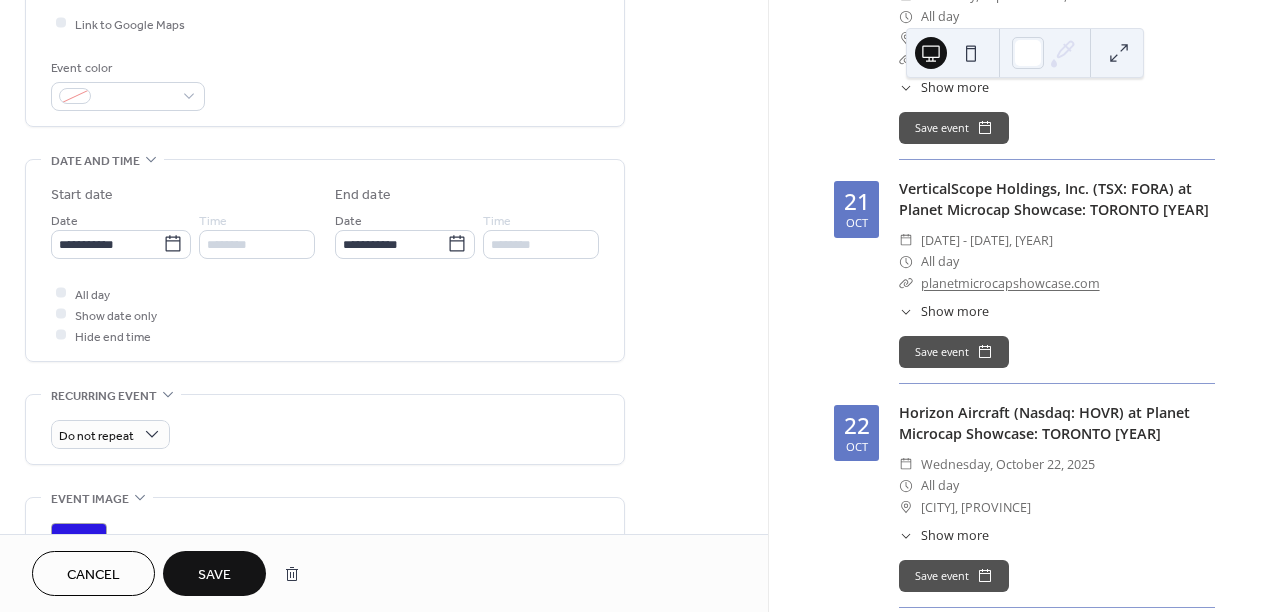 type on "**********" 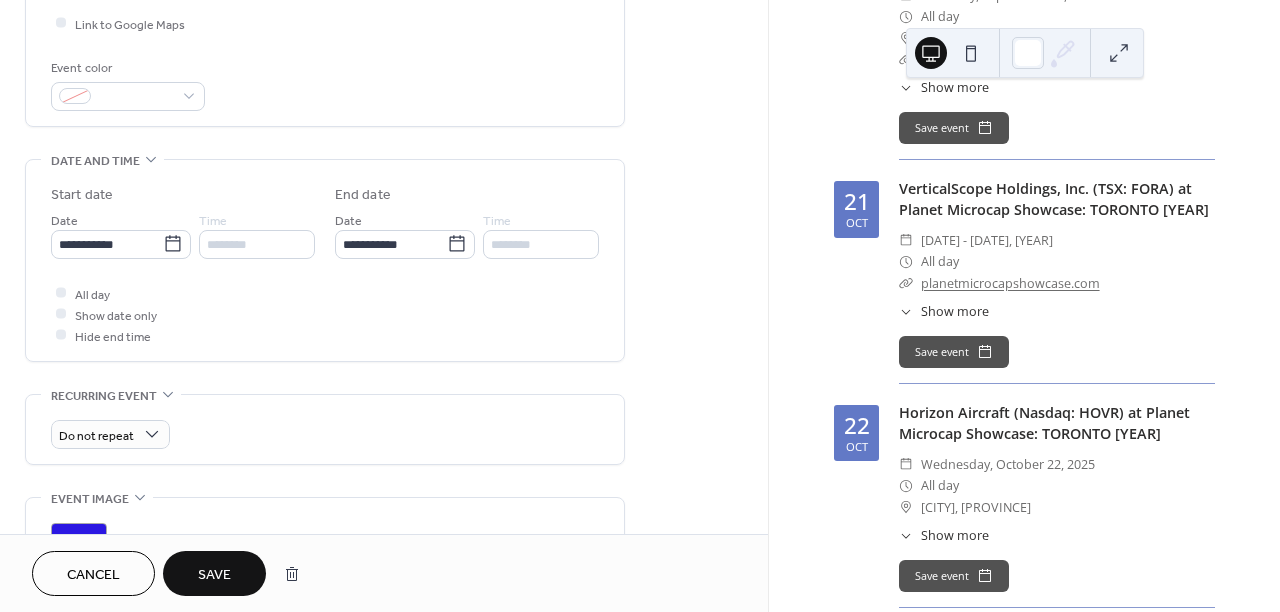 click on "Save" at bounding box center (214, 575) 